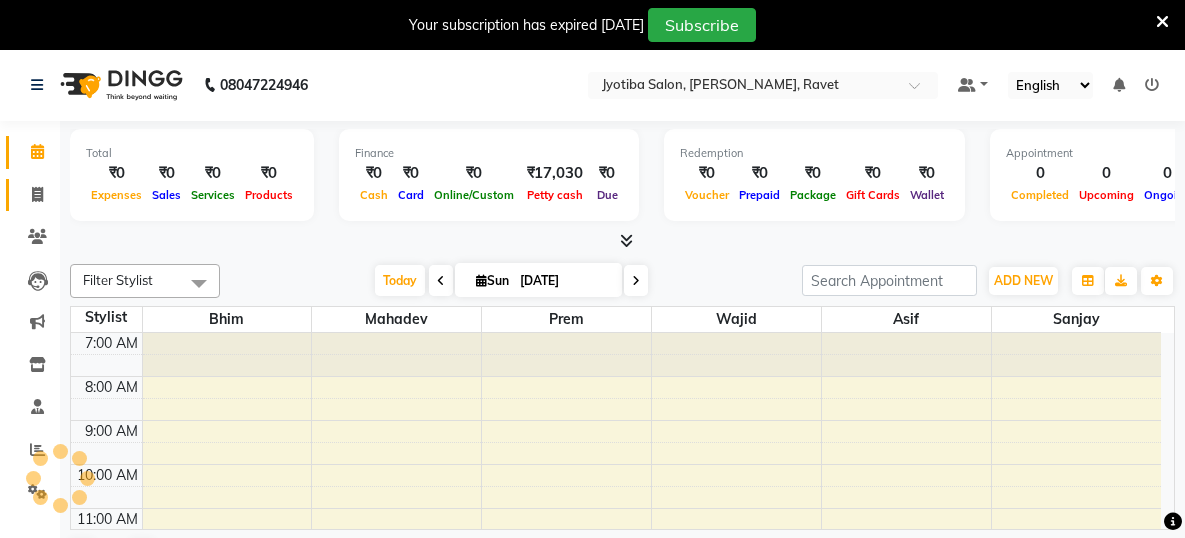 scroll, scrollTop: 0, scrollLeft: 0, axis: both 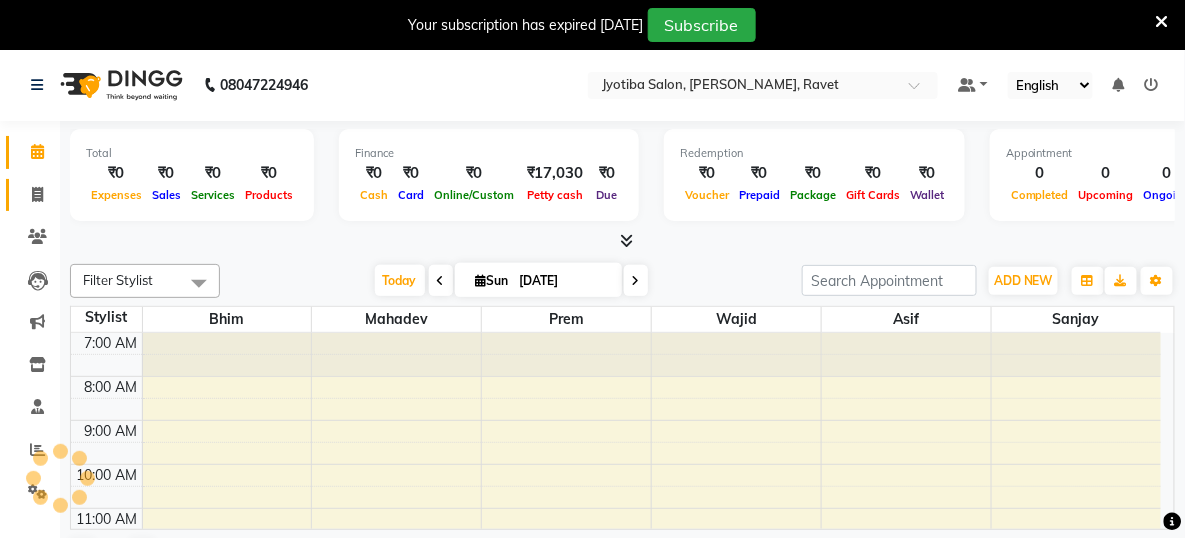 click 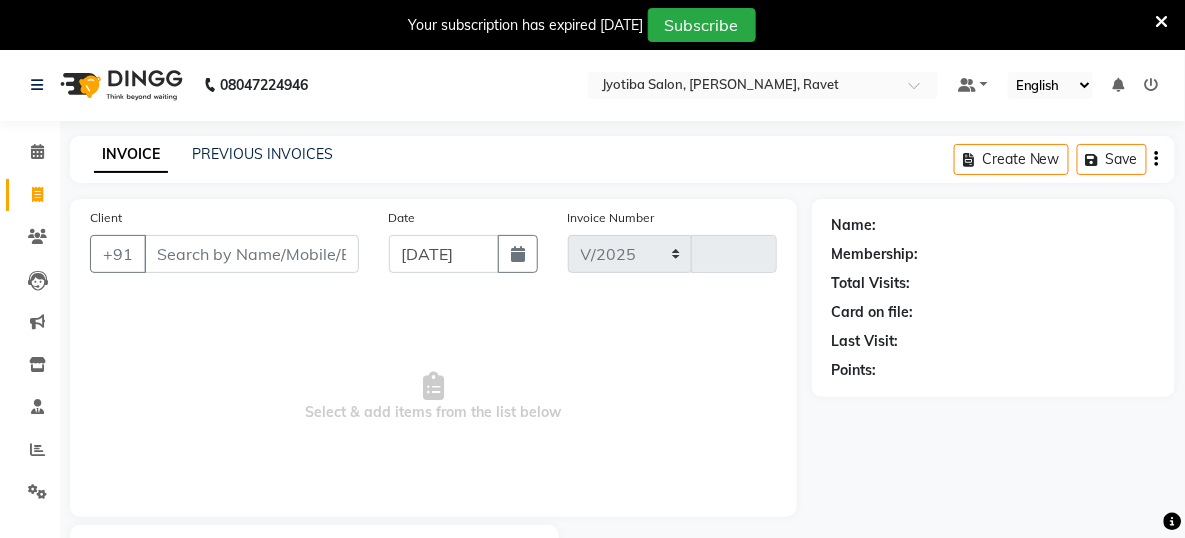 select on "779" 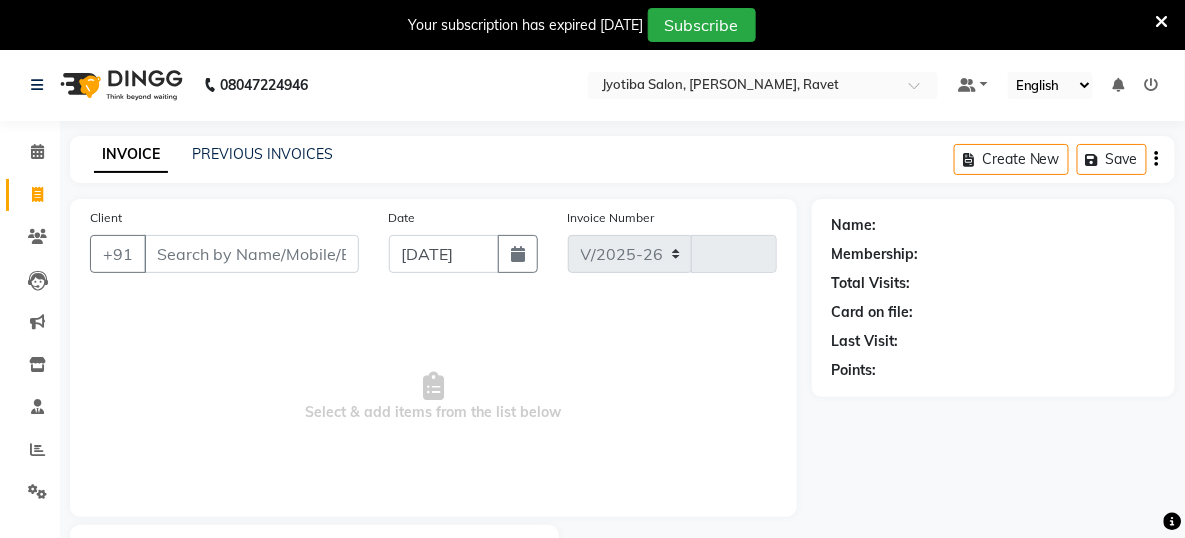 type on "1129" 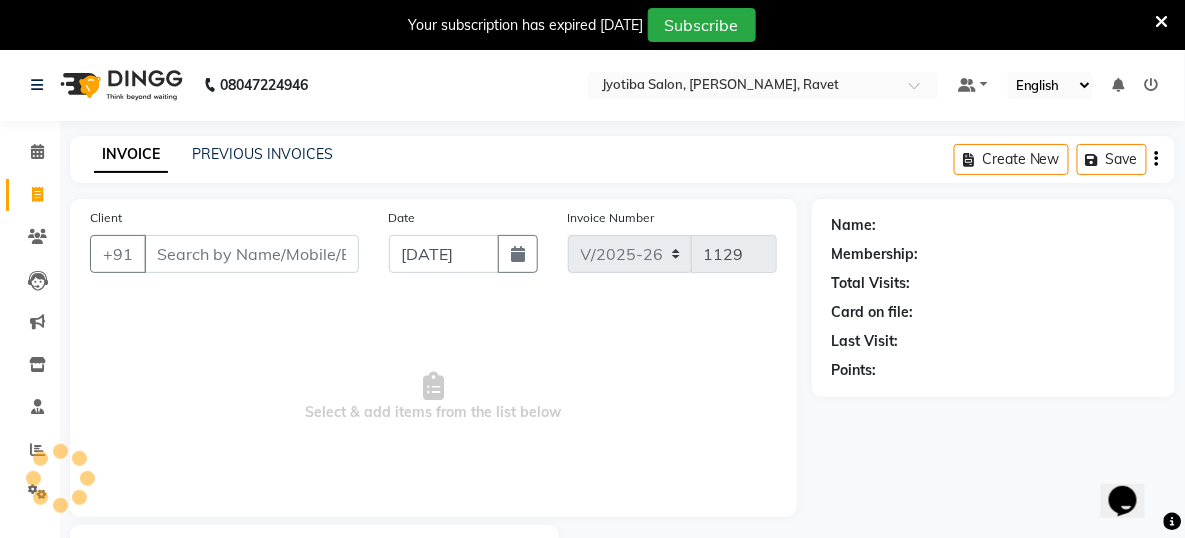 click on "Client" at bounding box center [251, 254] 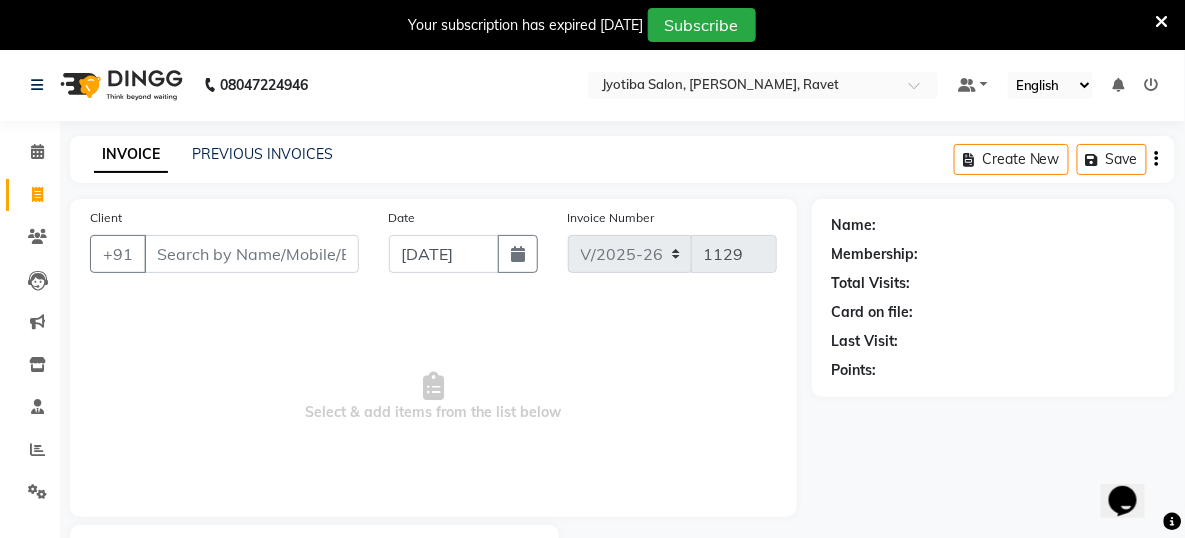 scroll, scrollTop: 0, scrollLeft: 0, axis: both 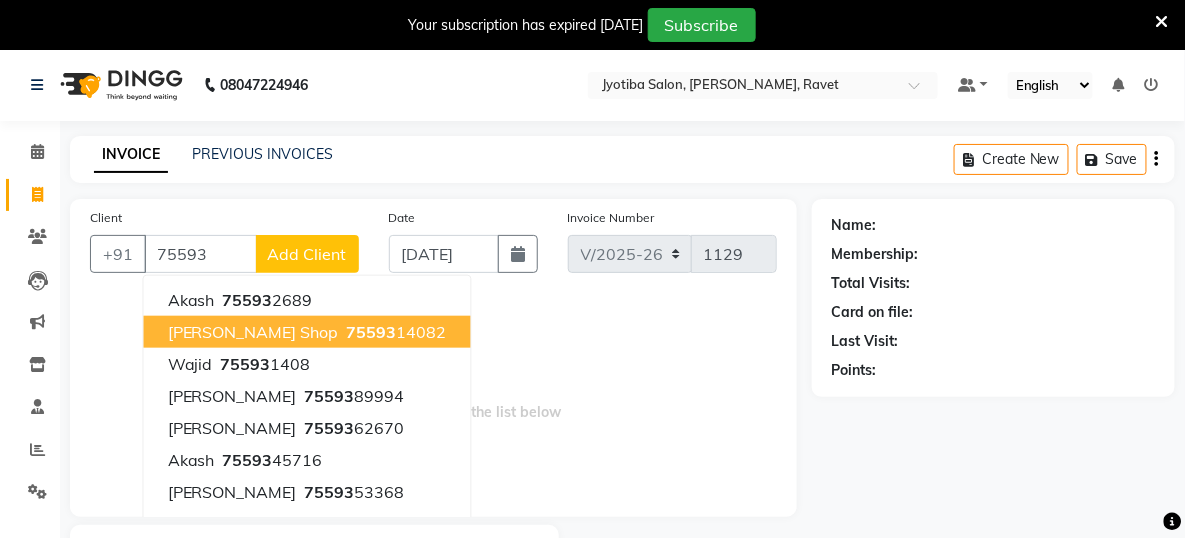 click on "[PERSON_NAME] shop   75593 14082" at bounding box center [307, 332] 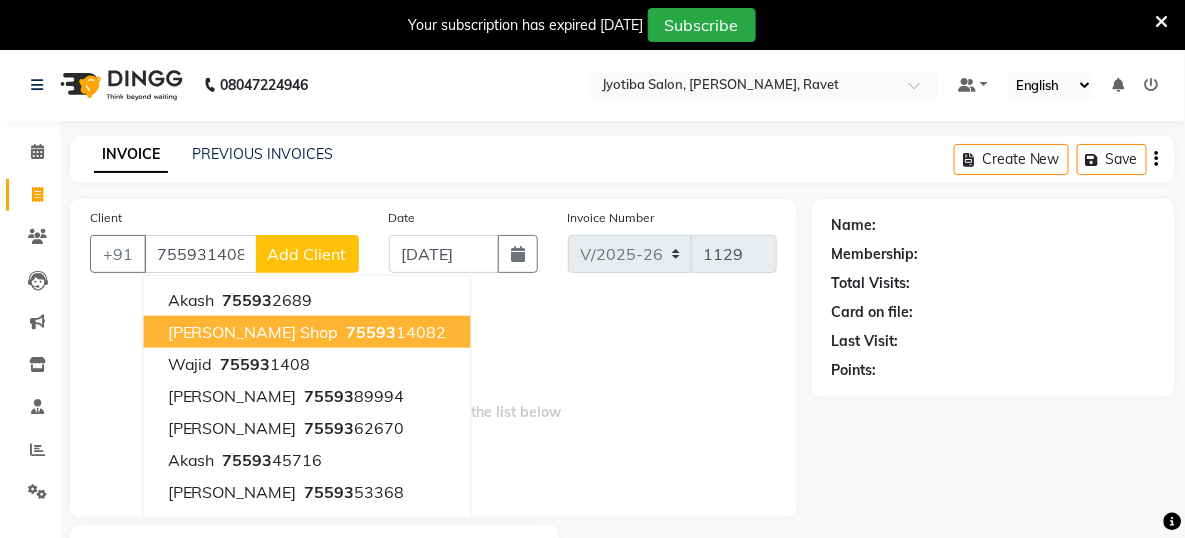 type on "7559314082" 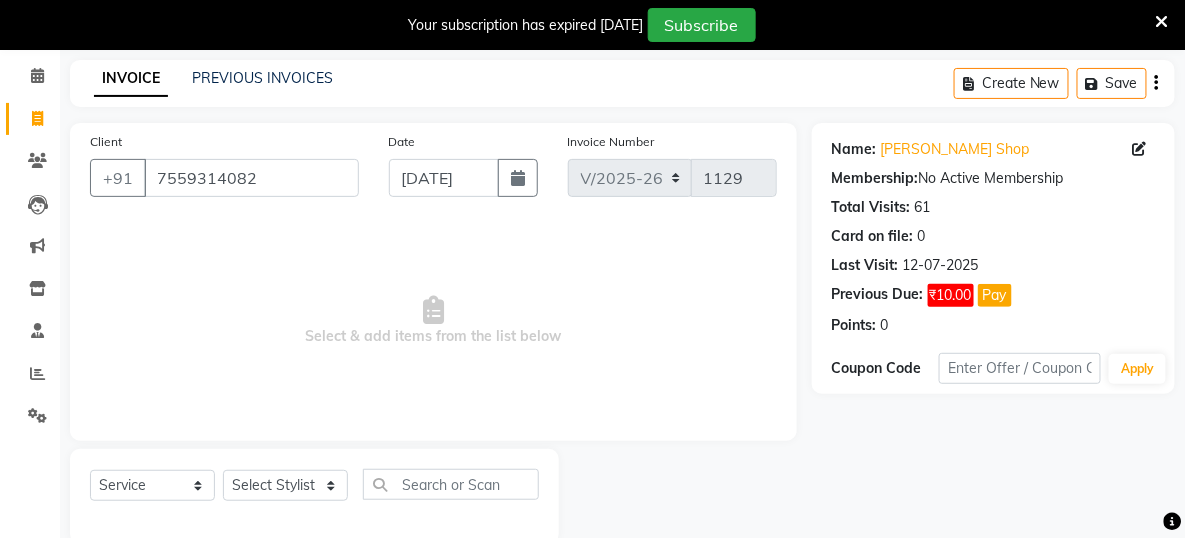 scroll, scrollTop: 111, scrollLeft: 0, axis: vertical 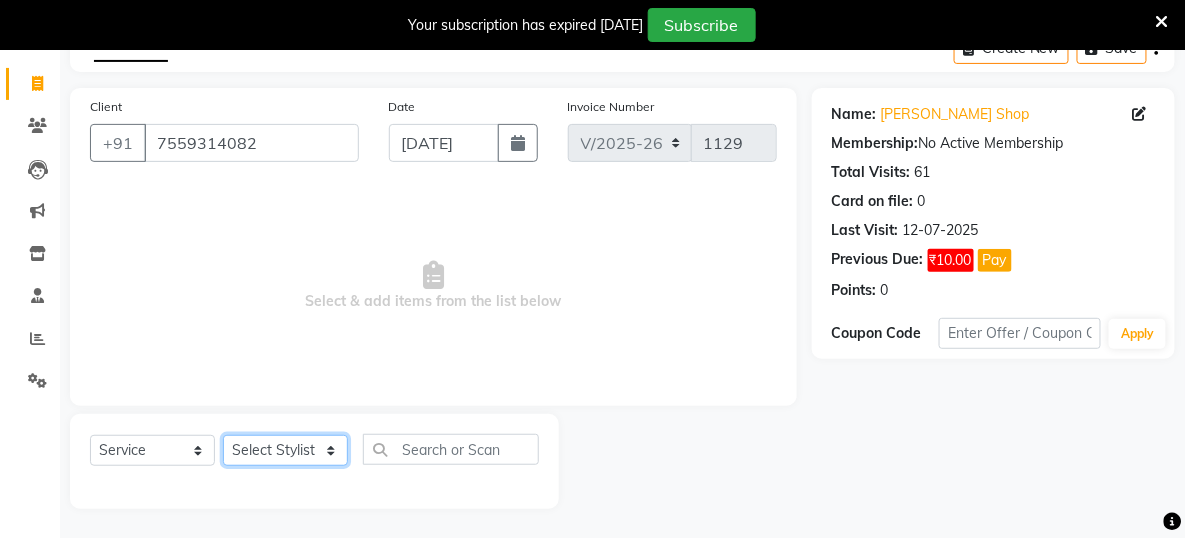 click on "Select Stylist [PERSON_NAME] Mahadev  Prem [PERSON_NAME]" 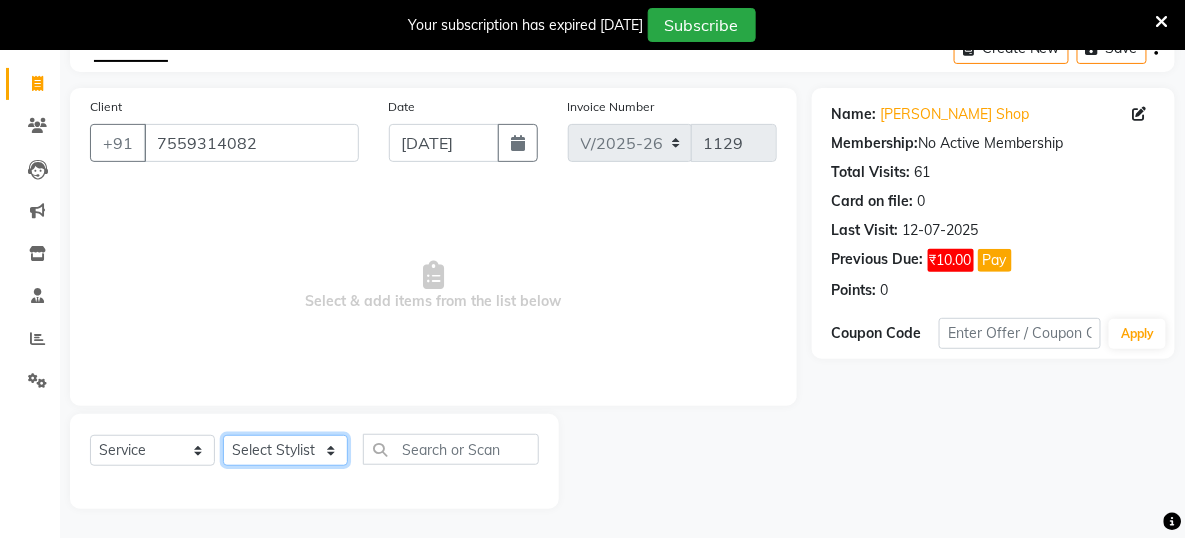 select on "12803" 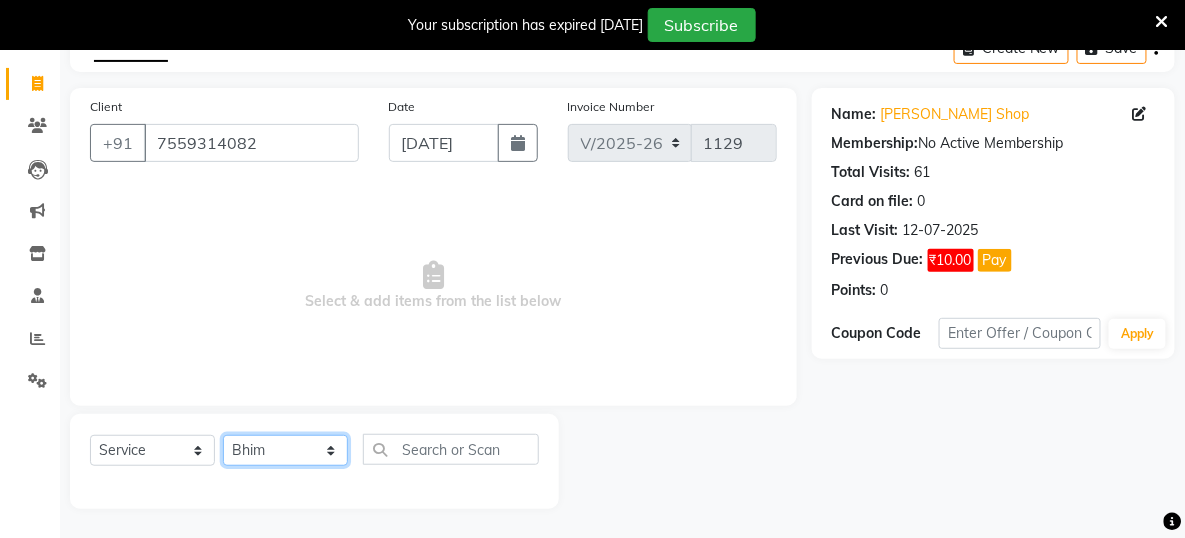 click on "Select Stylist [PERSON_NAME] Mahadev  Prem [PERSON_NAME]" 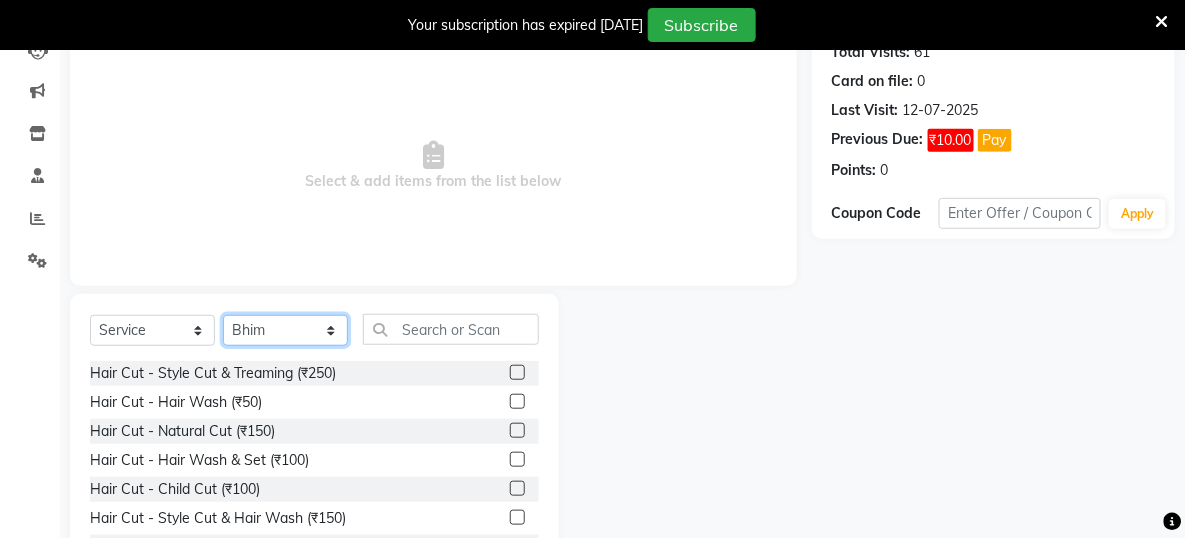 scroll, scrollTop: 311, scrollLeft: 0, axis: vertical 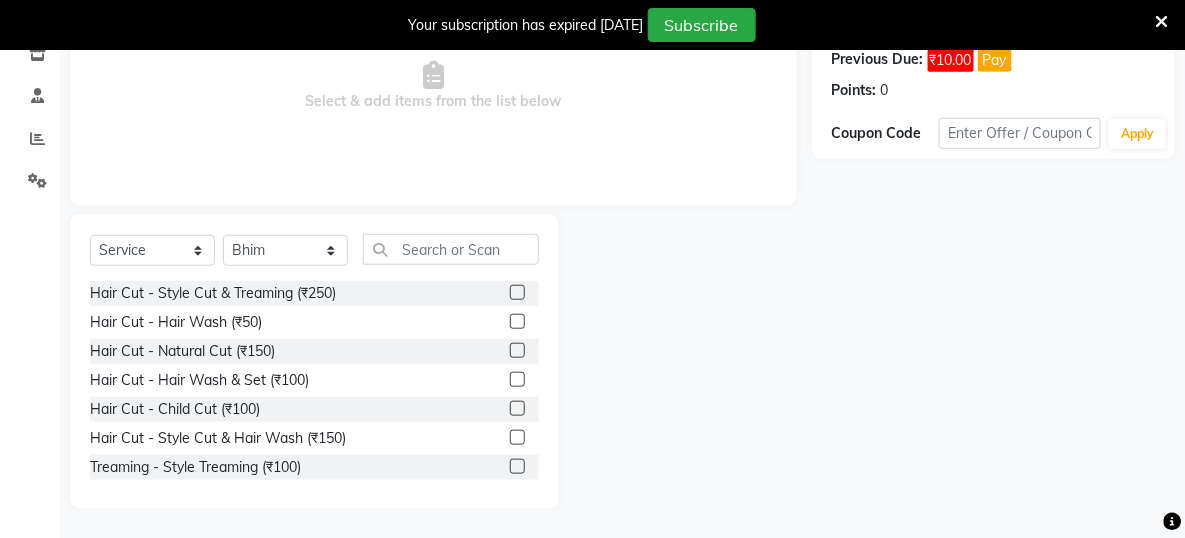 click 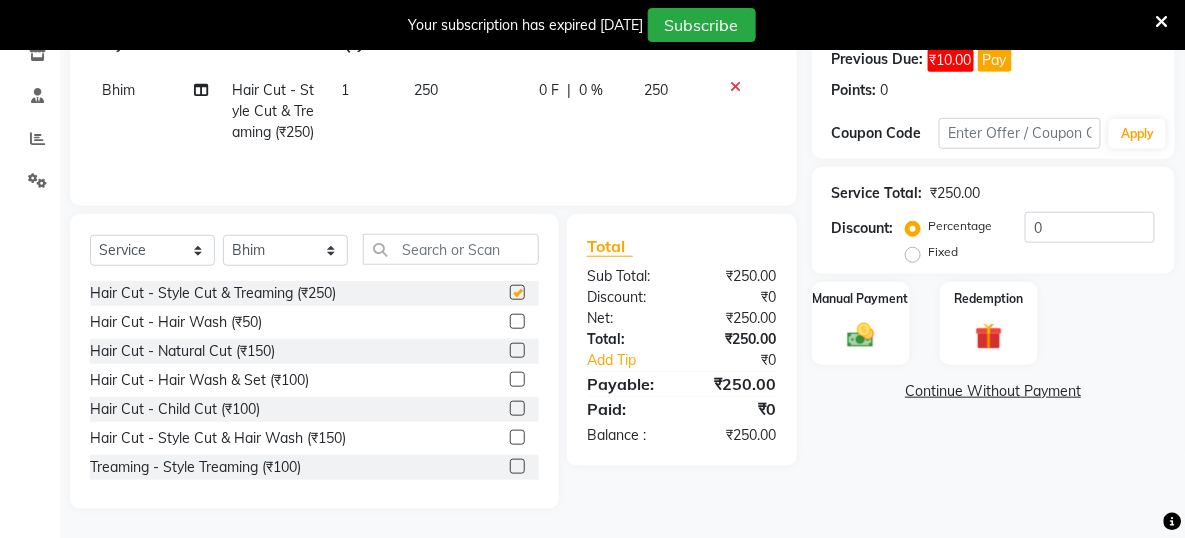 checkbox on "false" 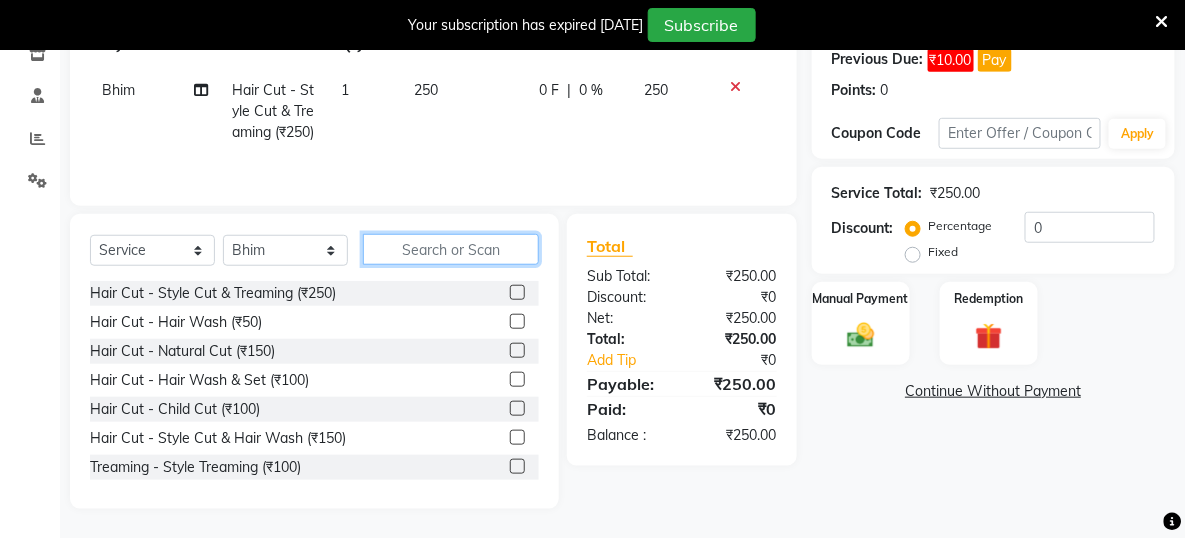 click 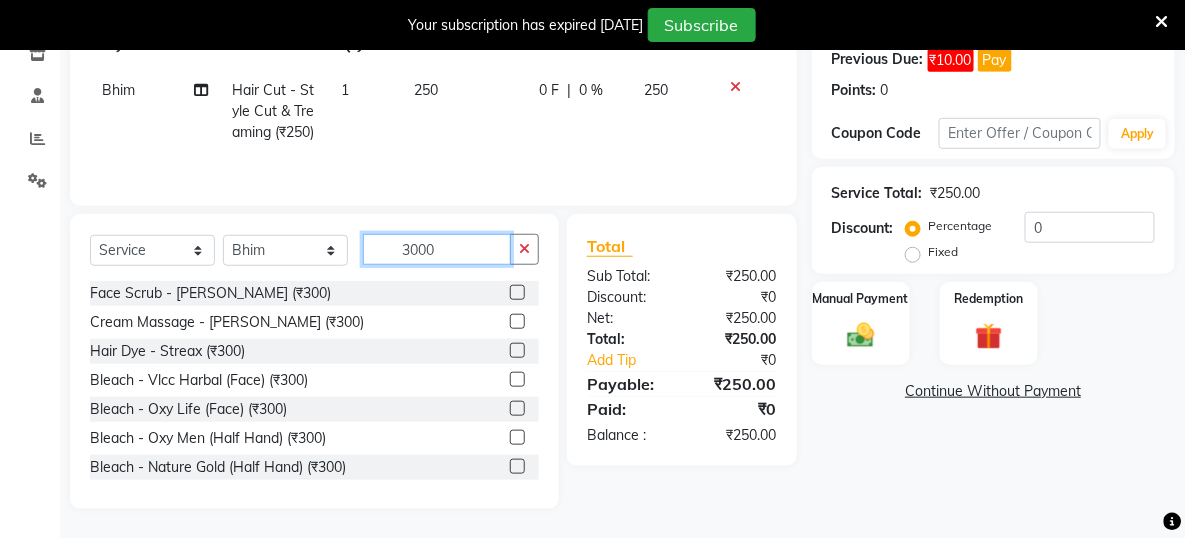 scroll, scrollTop: 287, scrollLeft: 0, axis: vertical 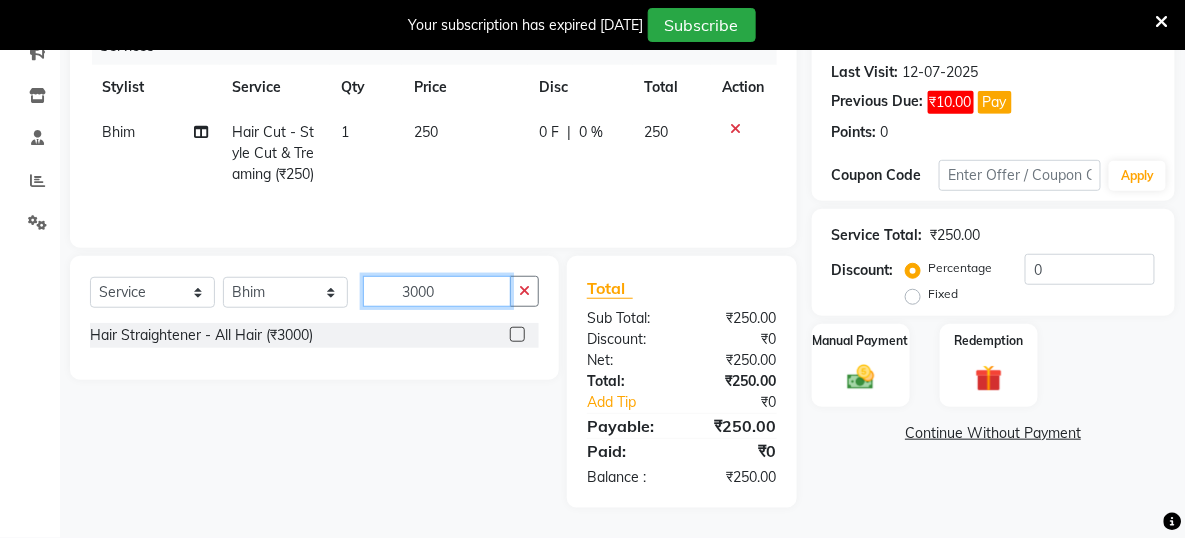 type on "3000" 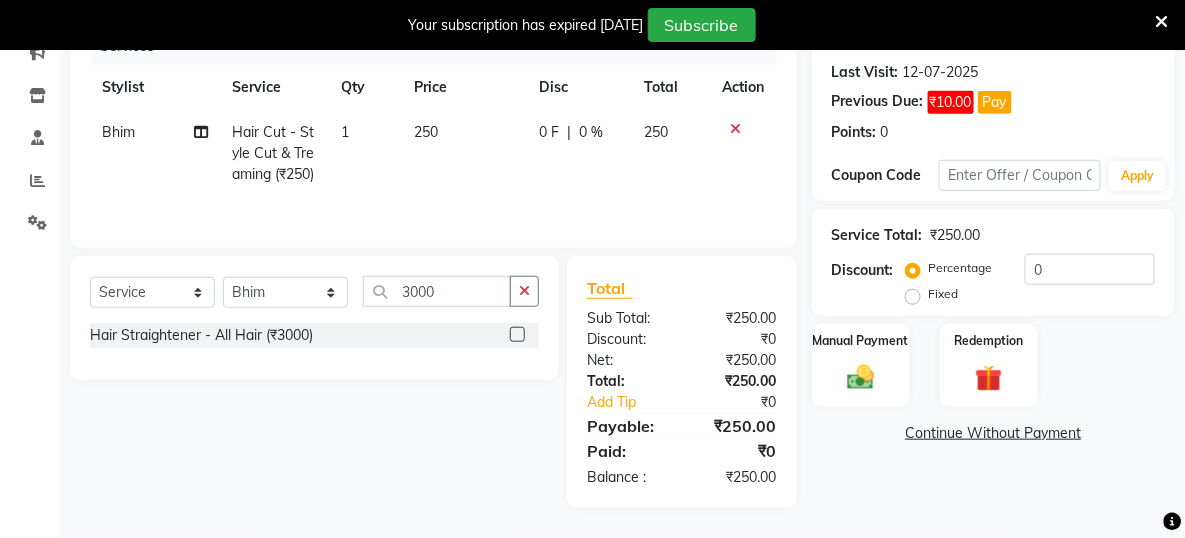 click 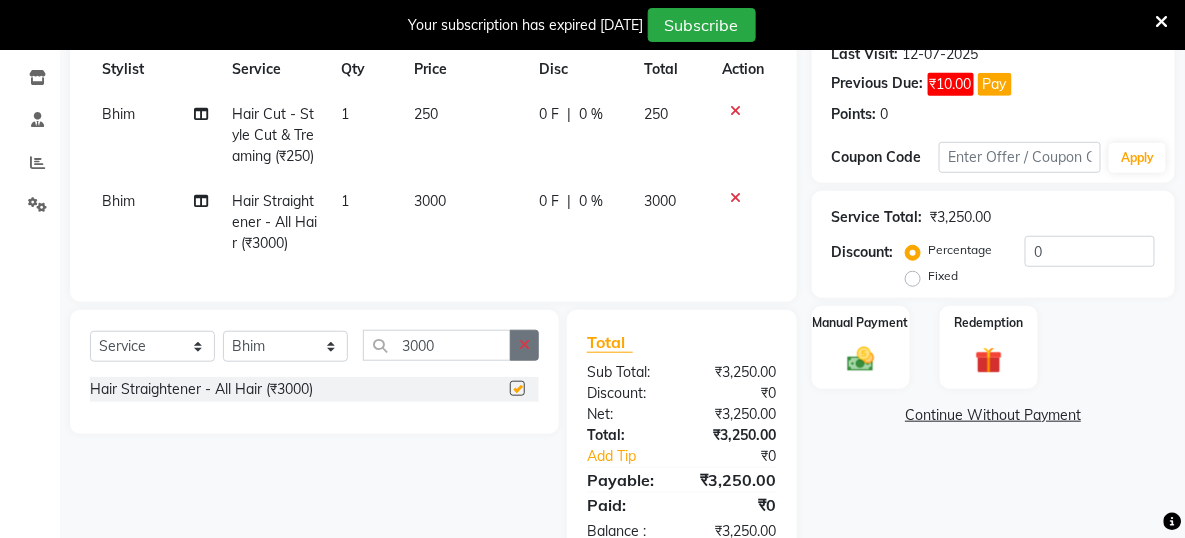 checkbox on "false" 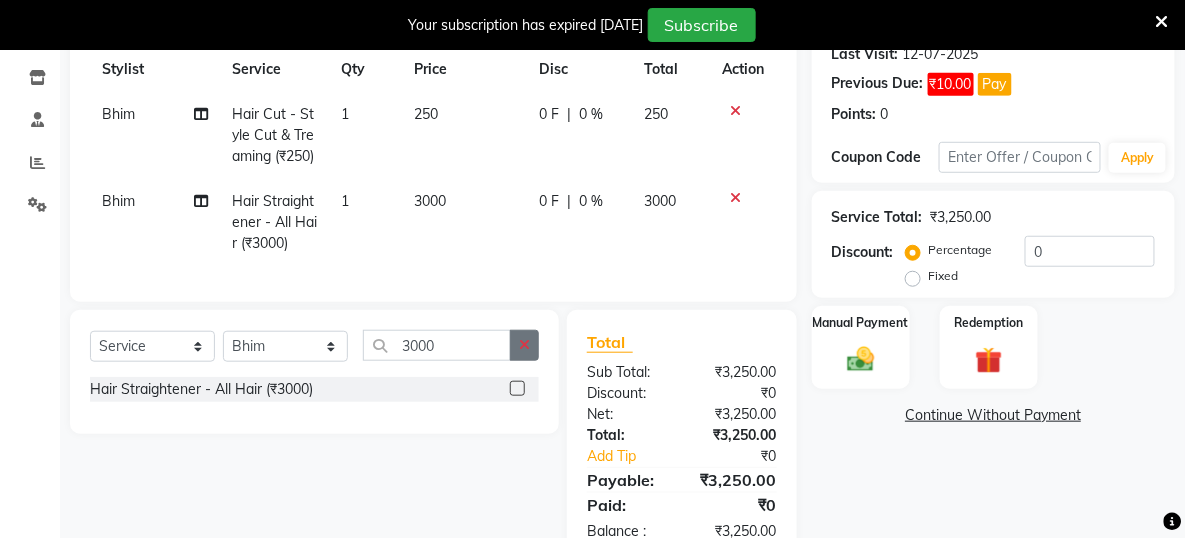 click 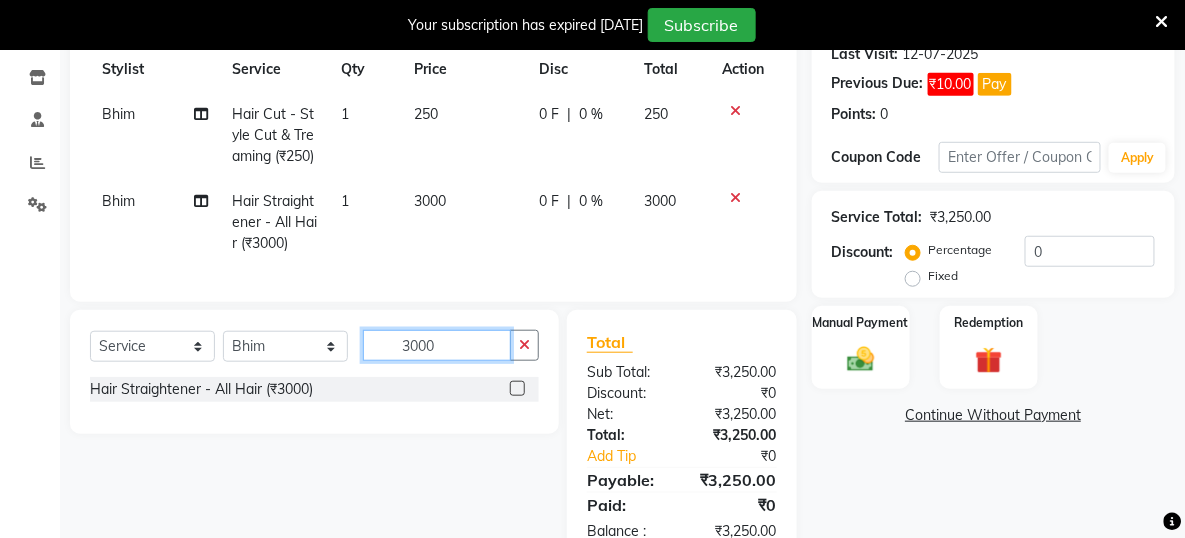 type 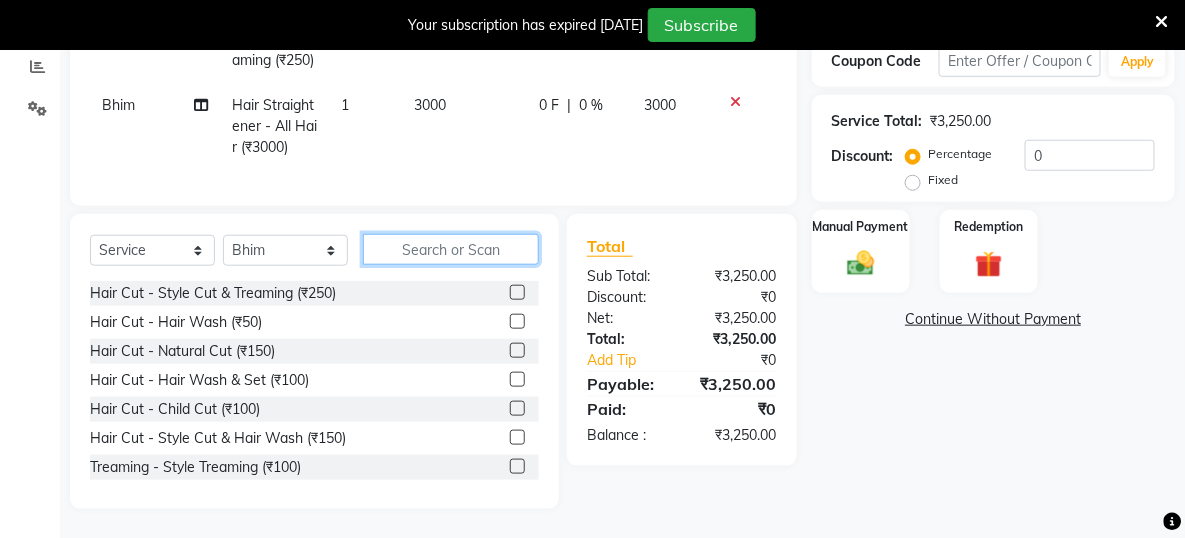 scroll, scrollTop: 418, scrollLeft: 0, axis: vertical 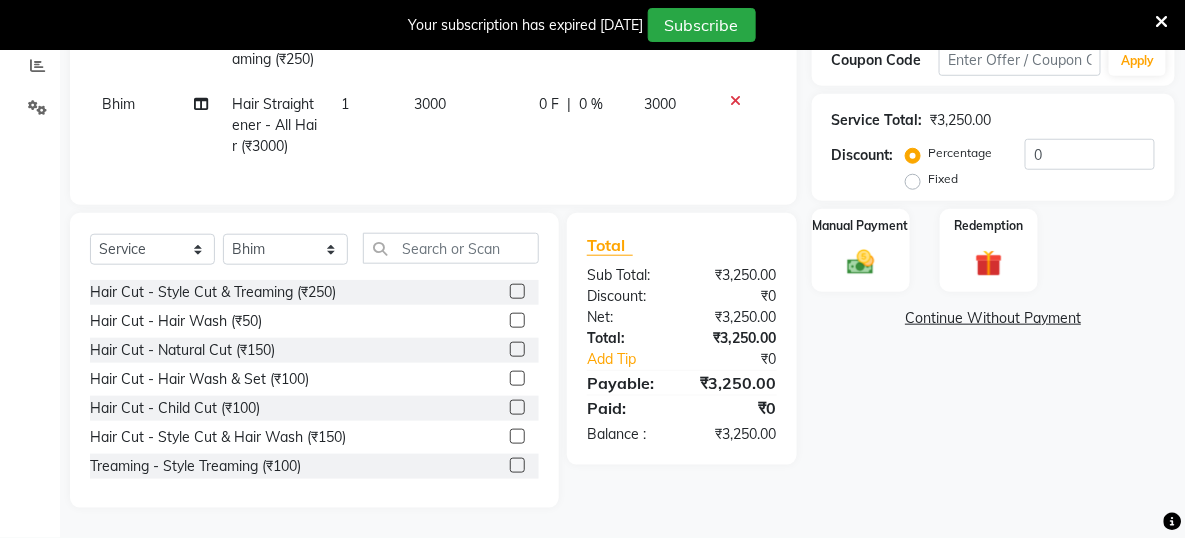 click 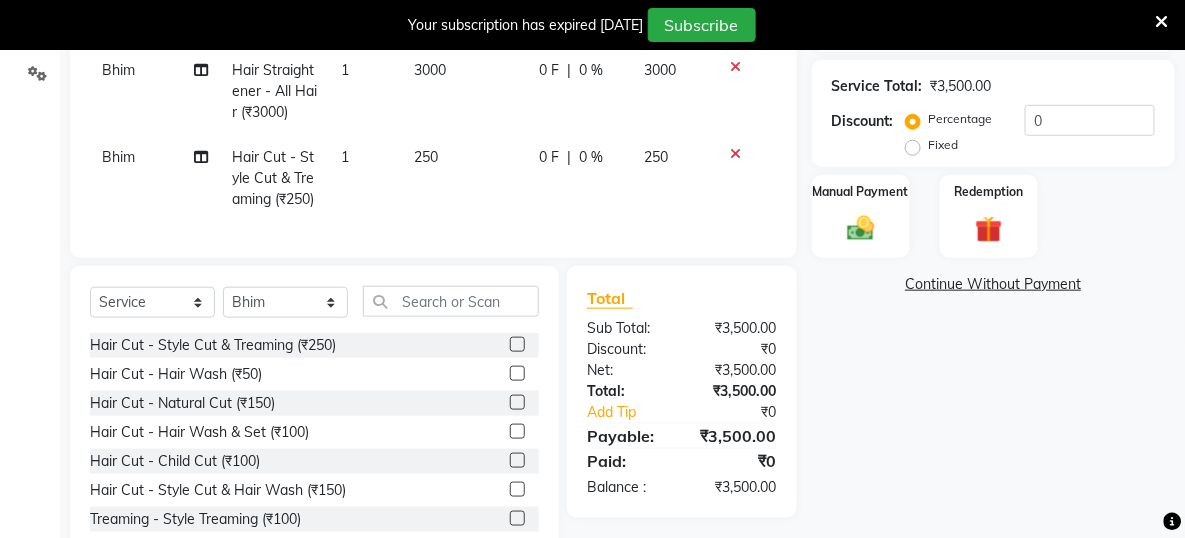 click 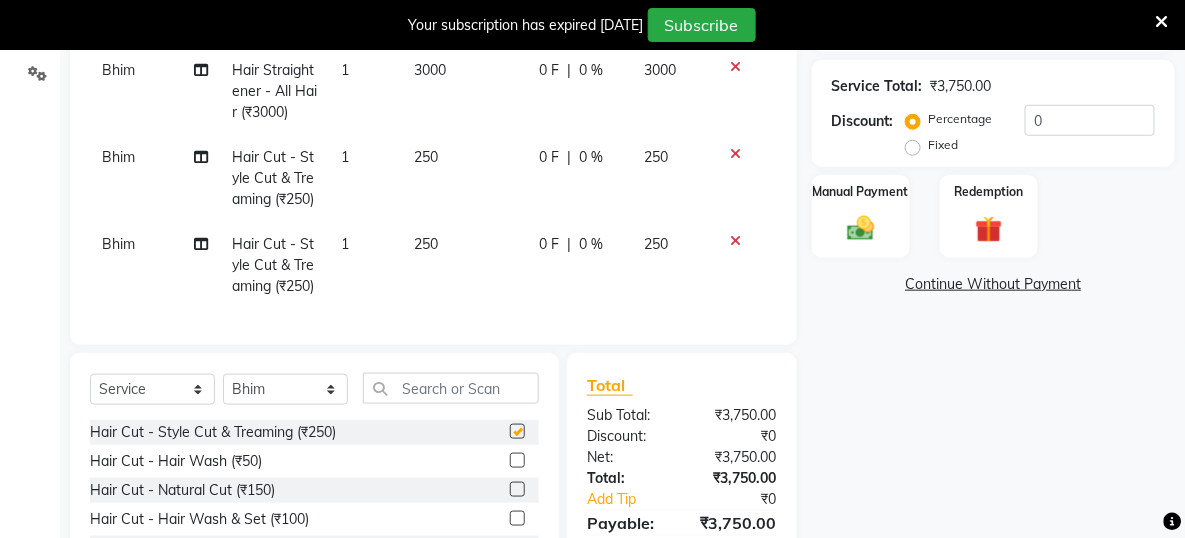 checkbox on "false" 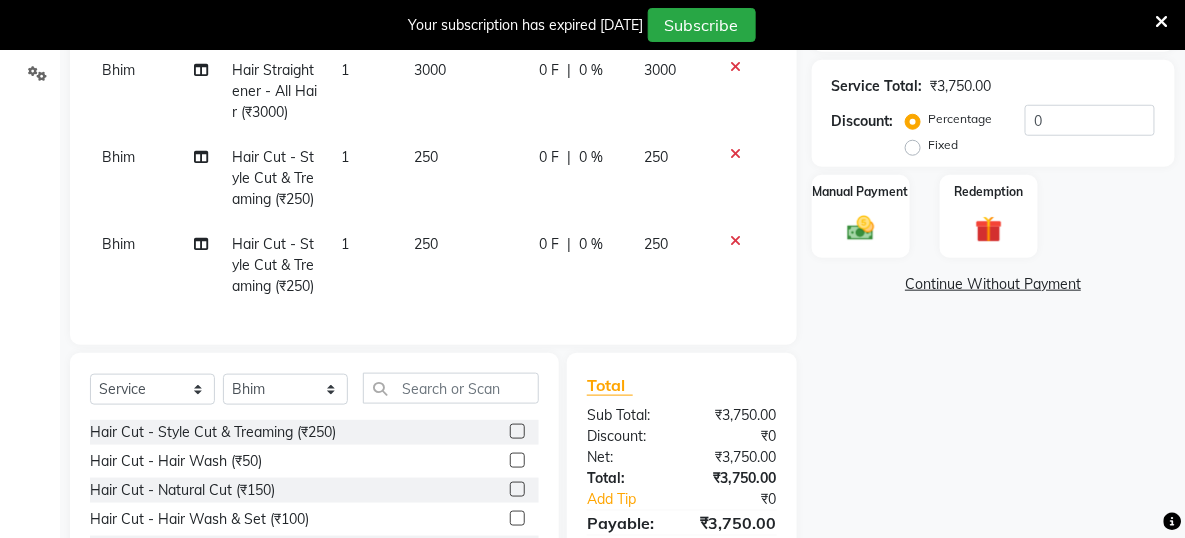 scroll, scrollTop: 21, scrollLeft: 0, axis: vertical 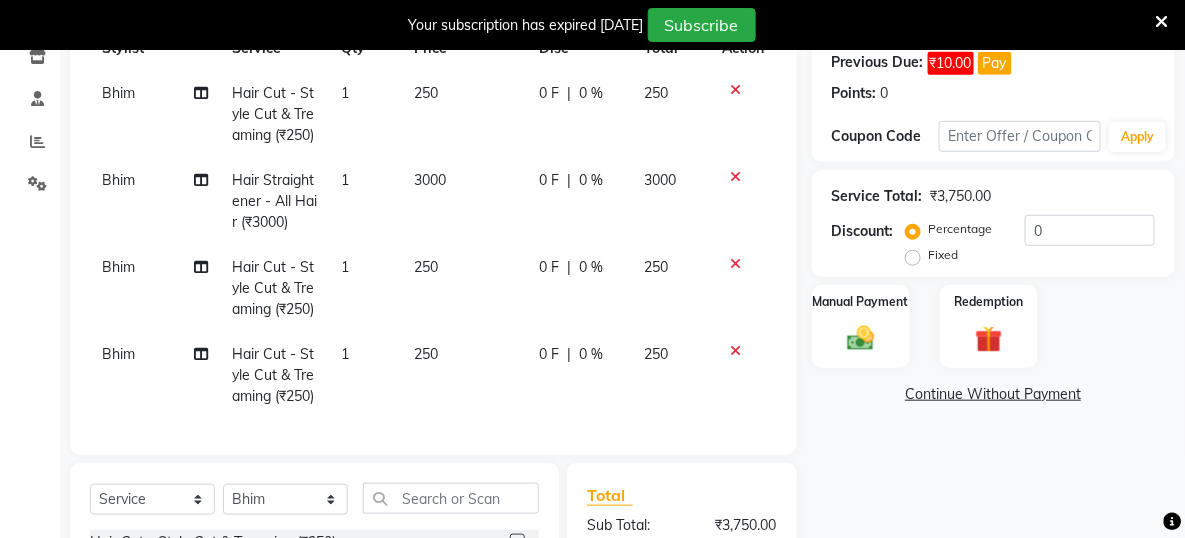 click 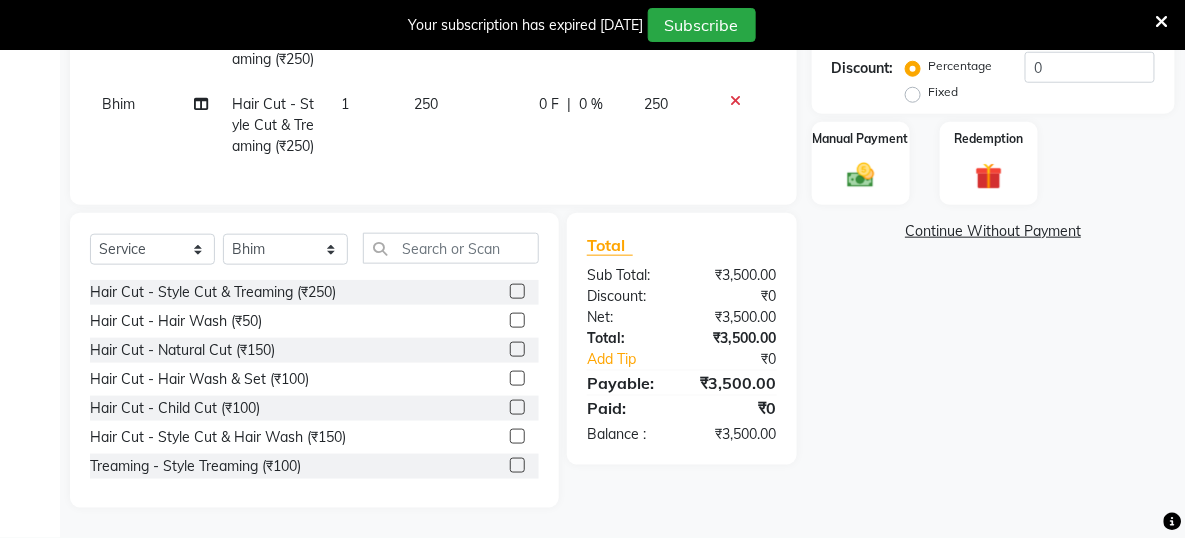 scroll, scrollTop: 525, scrollLeft: 0, axis: vertical 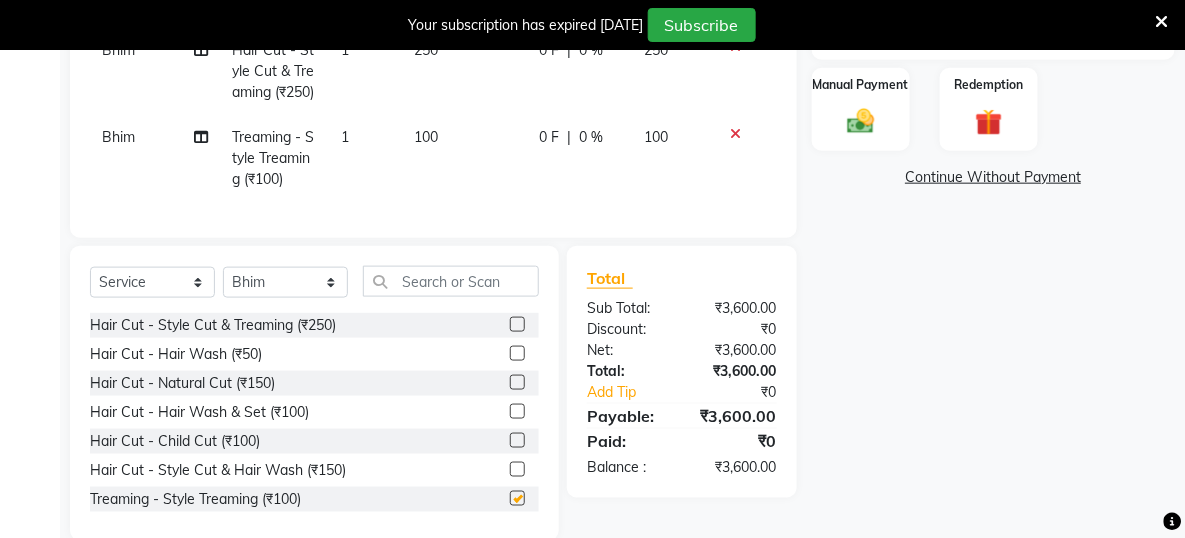 checkbox on "false" 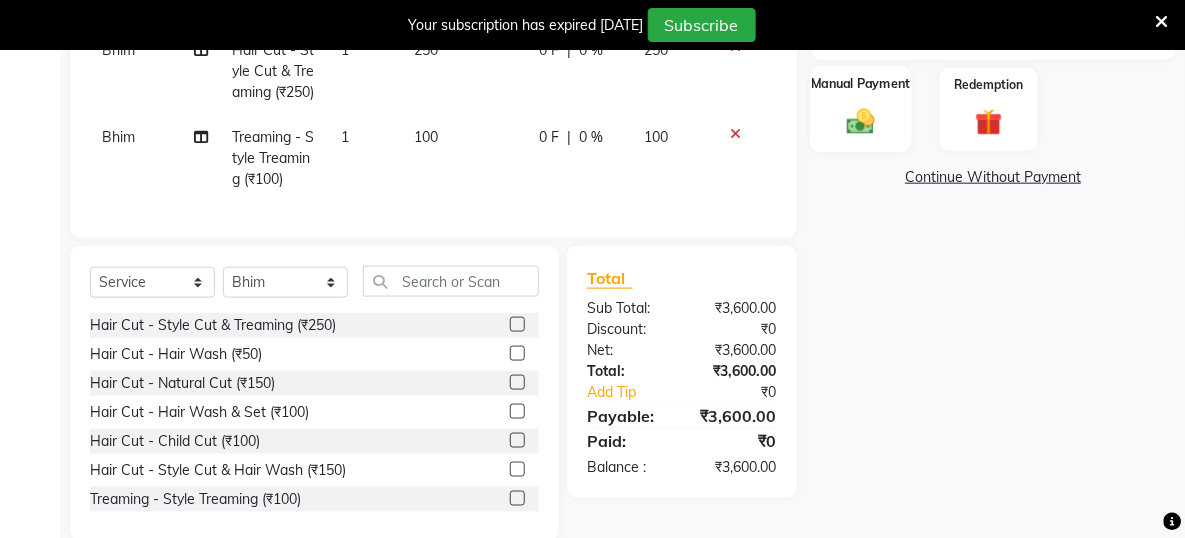 click 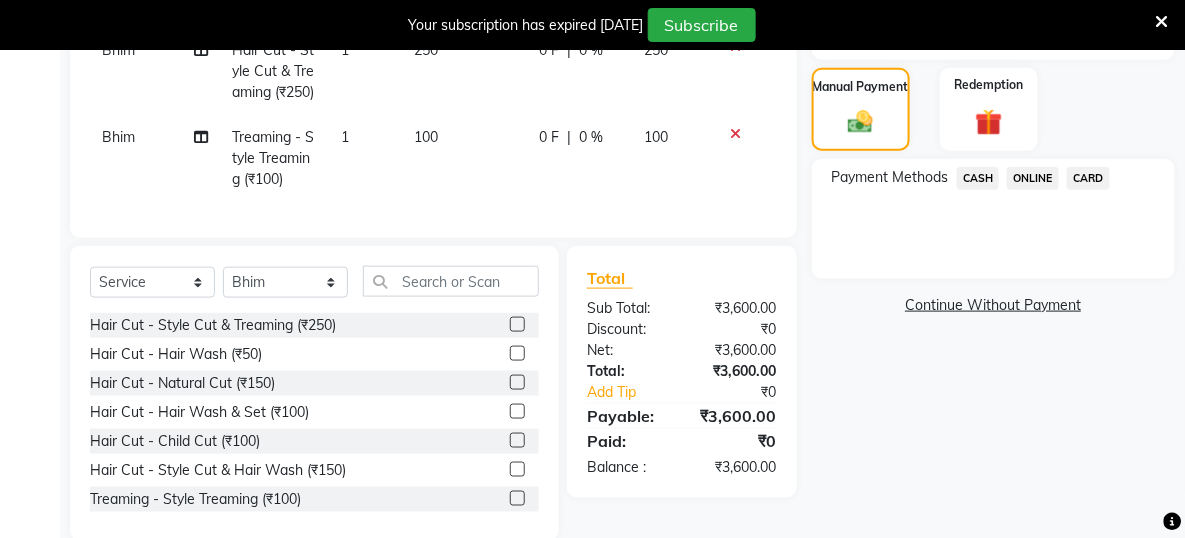 click on "ONLINE" 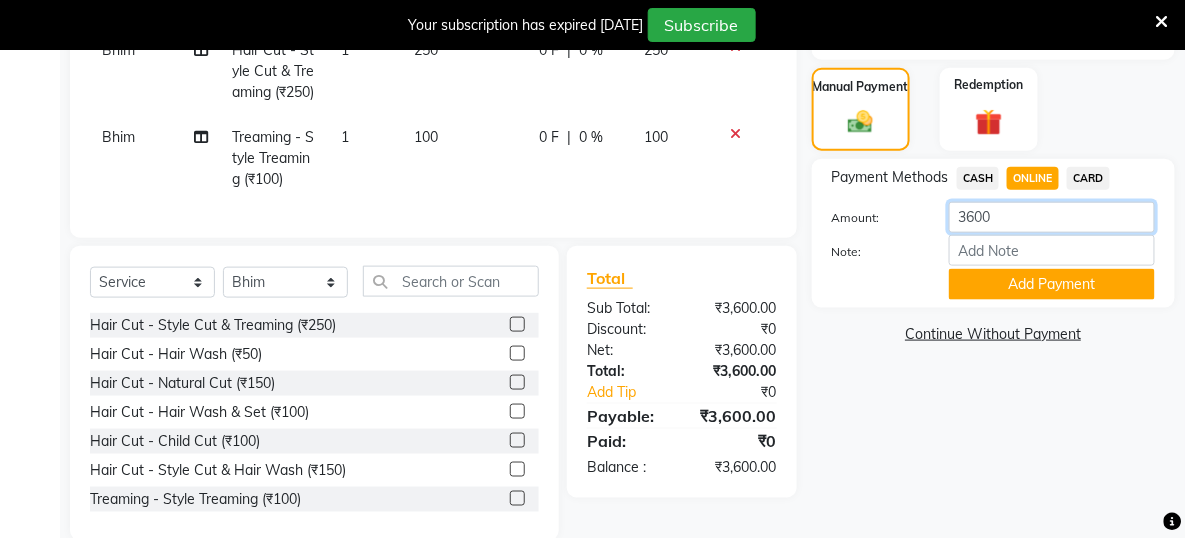 click on "3600" 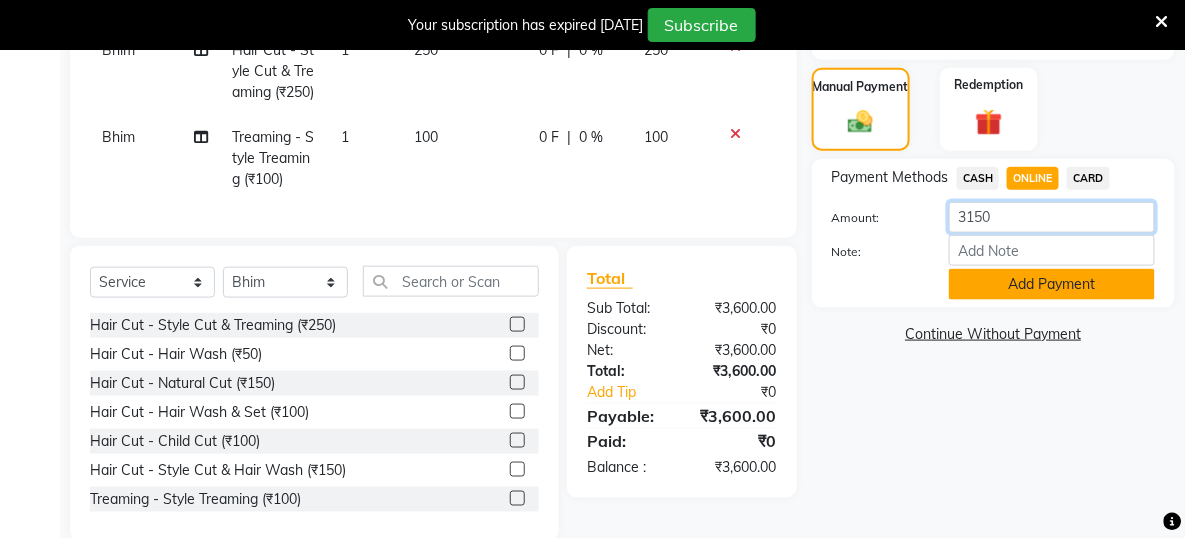 type on "3150" 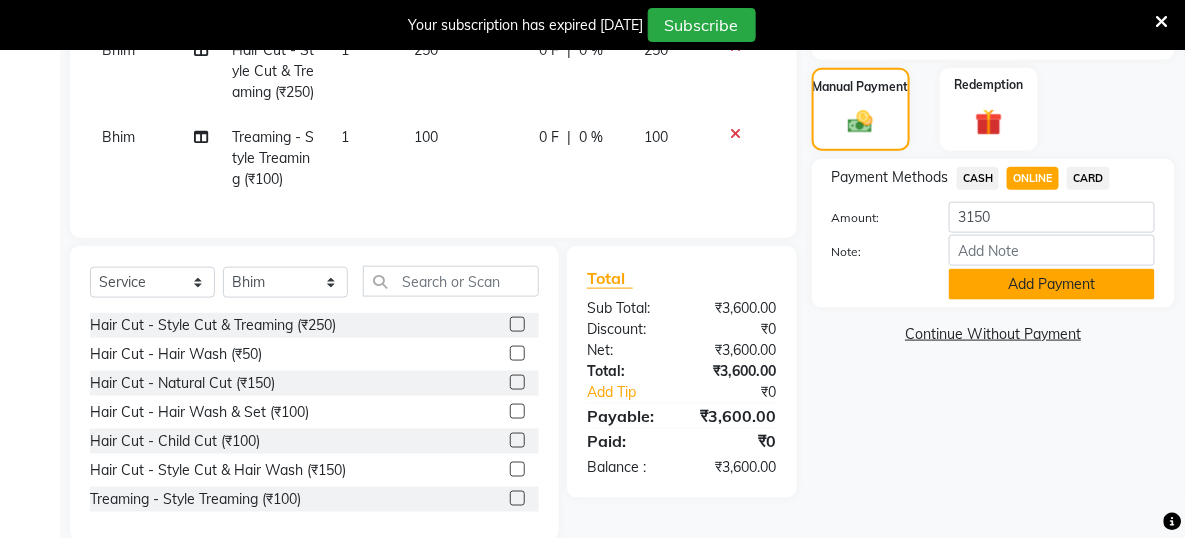 click on "Add Payment" 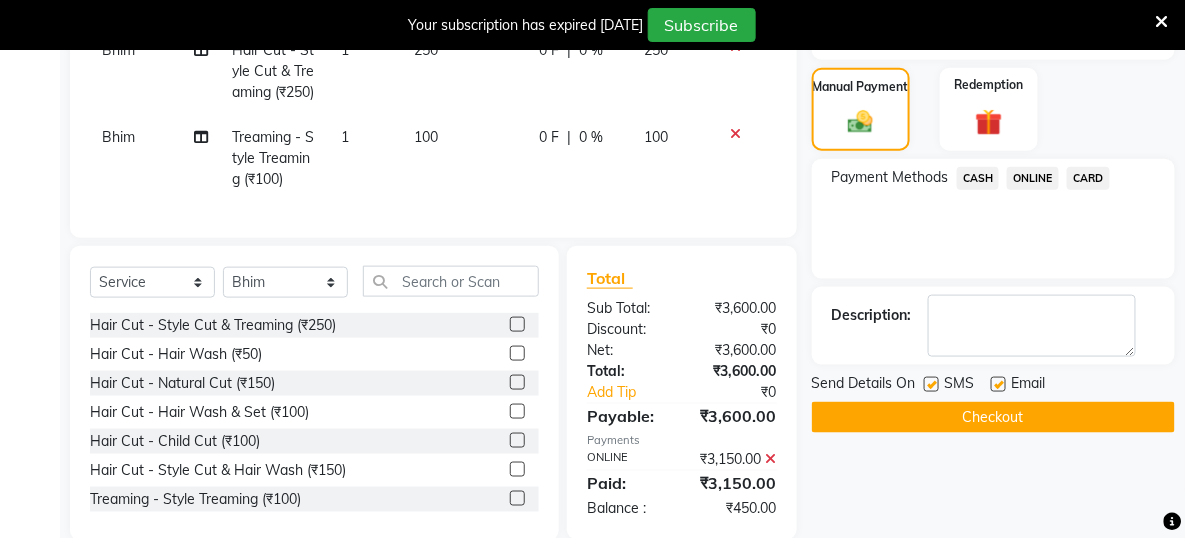 click on "CASH" 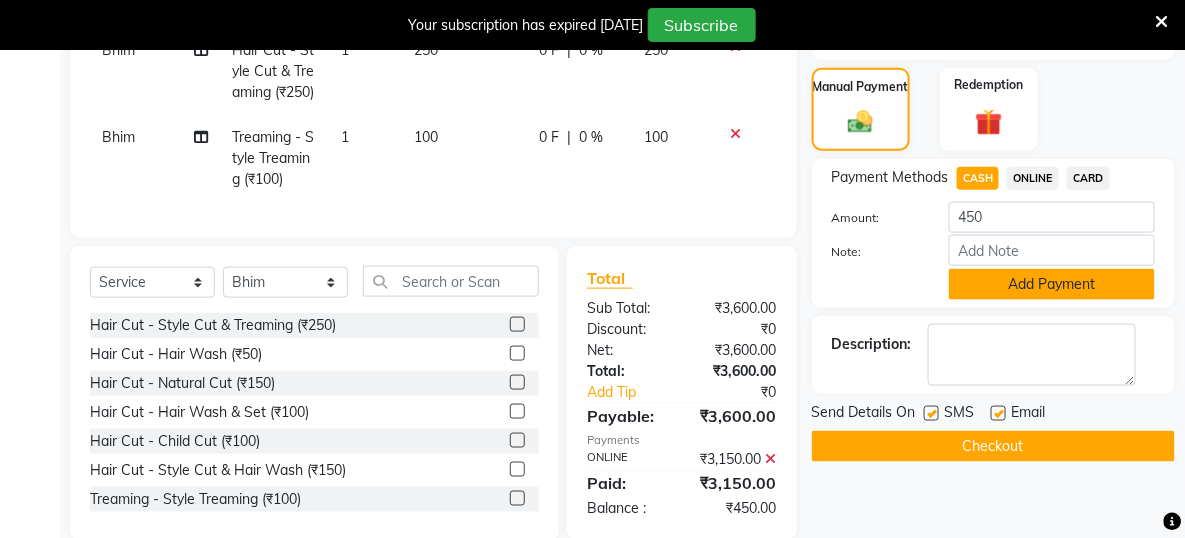 click on "Add Payment" 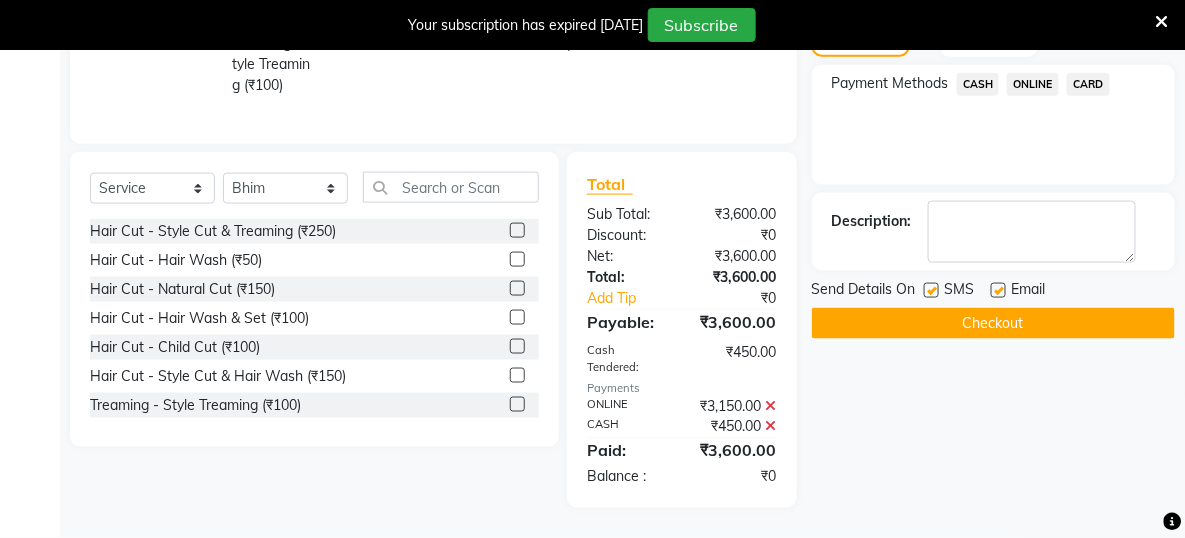 scroll, scrollTop: 693, scrollLeft: 0, axis: vertical 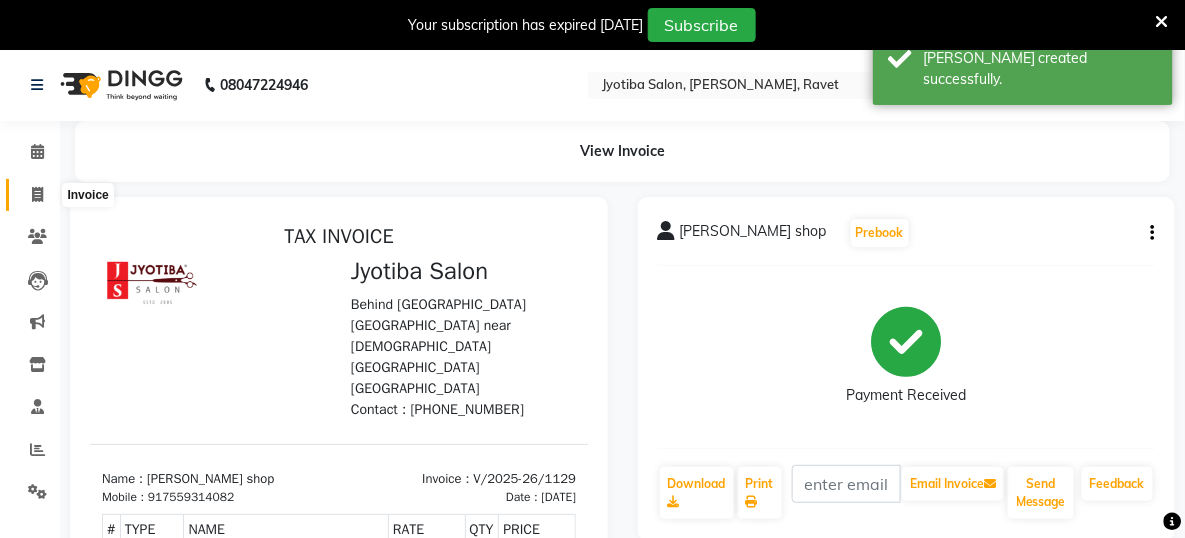 click 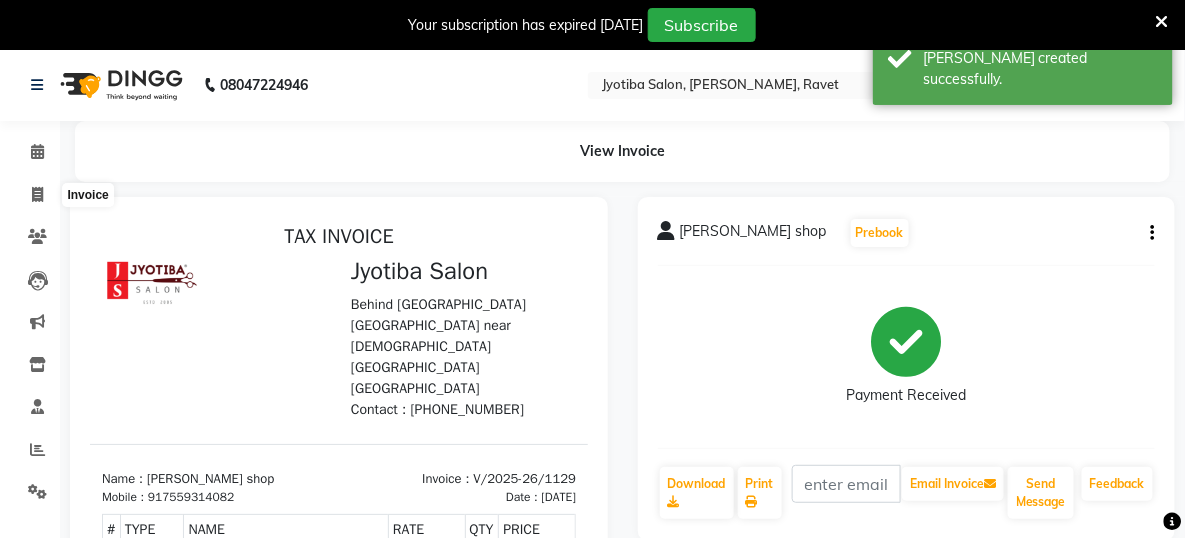 select on "service" 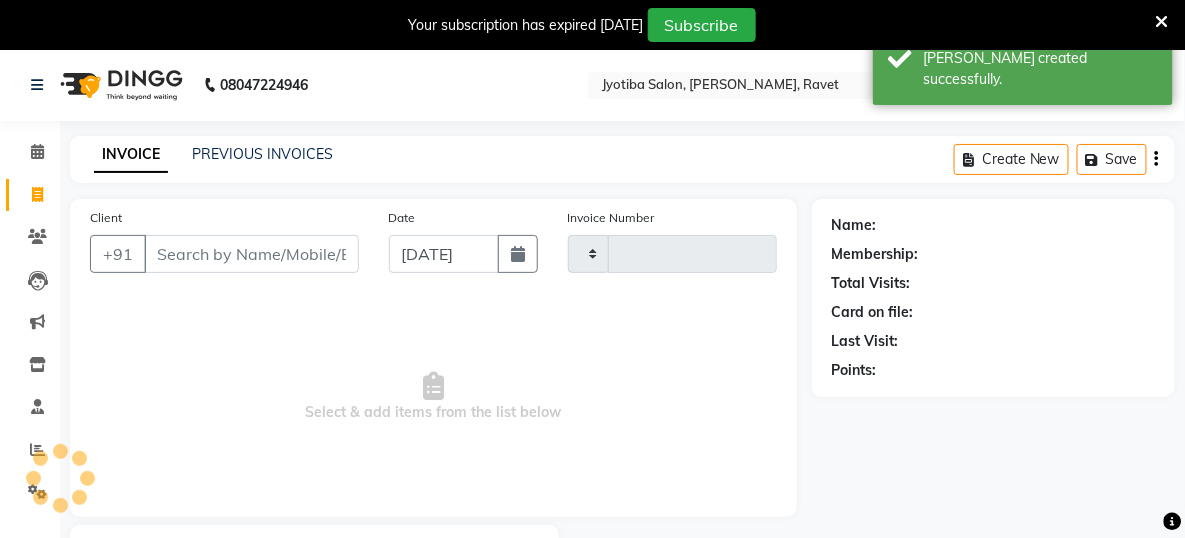 type on "1130" 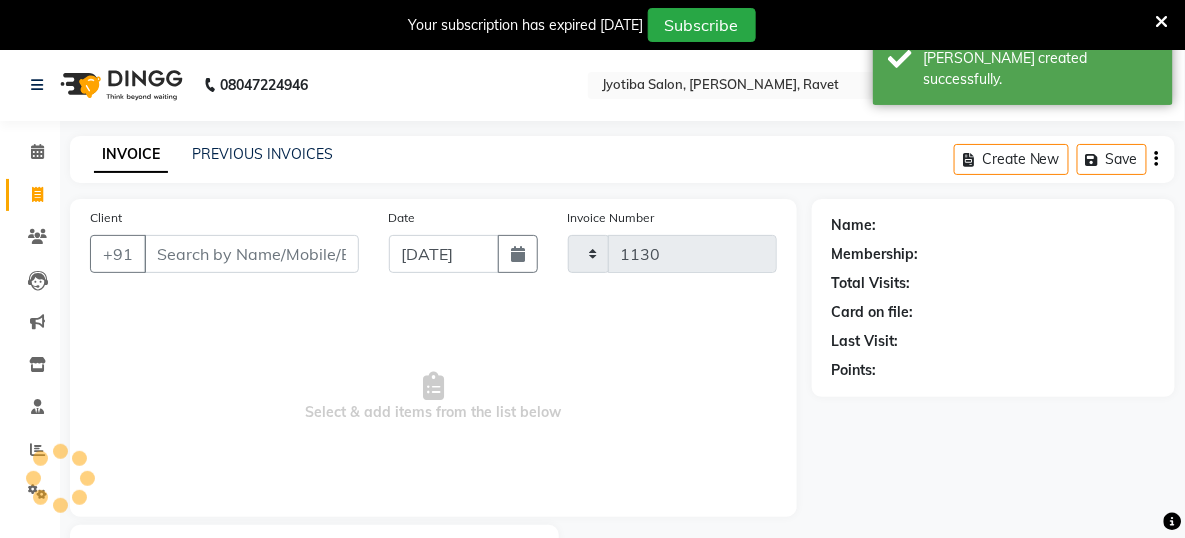 select on "779" 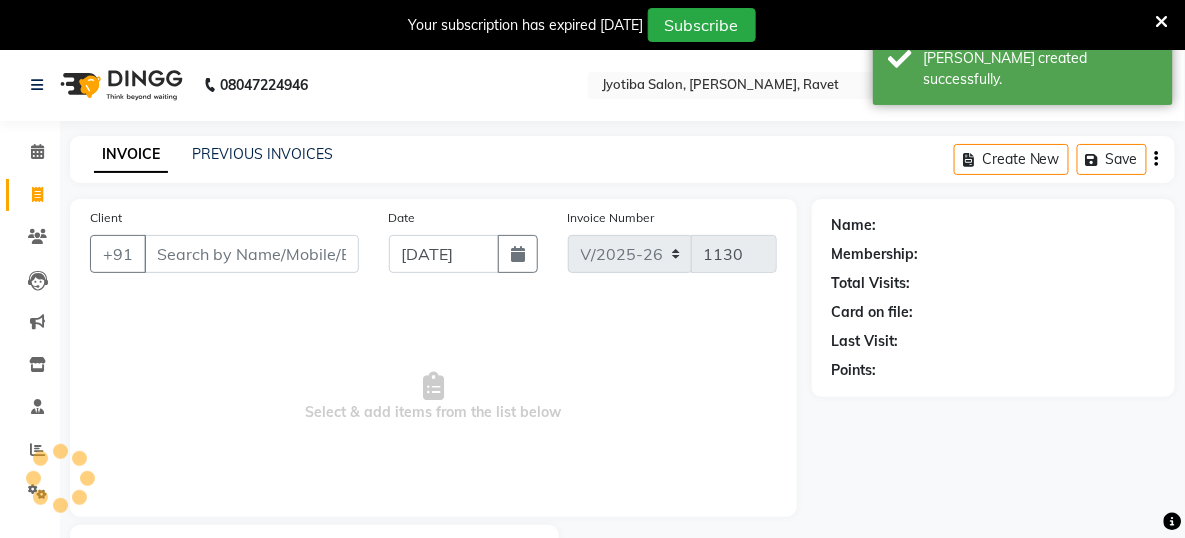 scroll, scrollTop: 111, scrollLeft: 0, axis: vertical 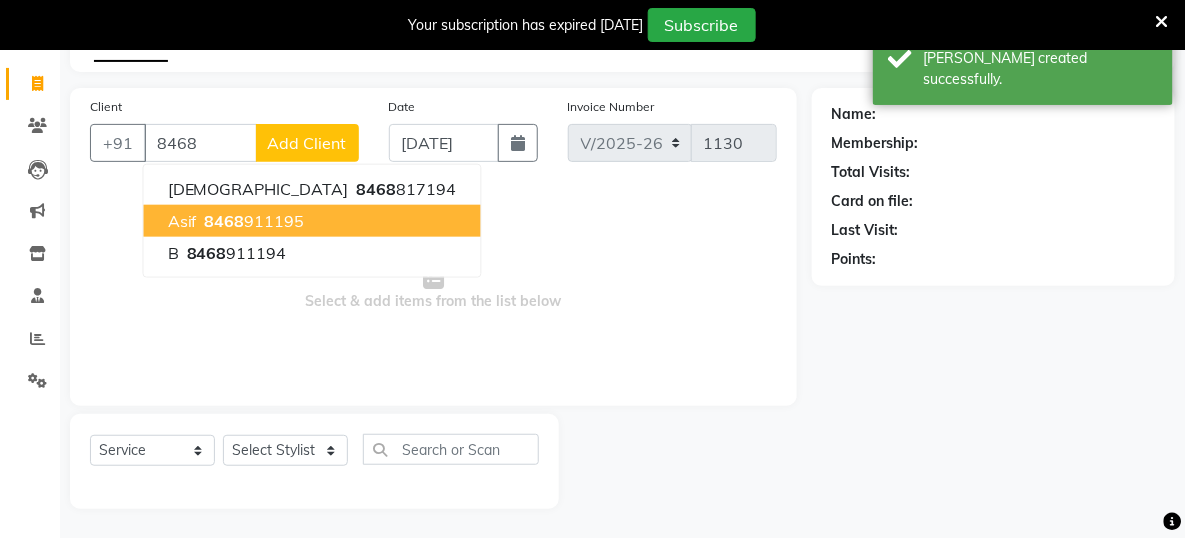 click on "8468" at bounding box center (225, 221) 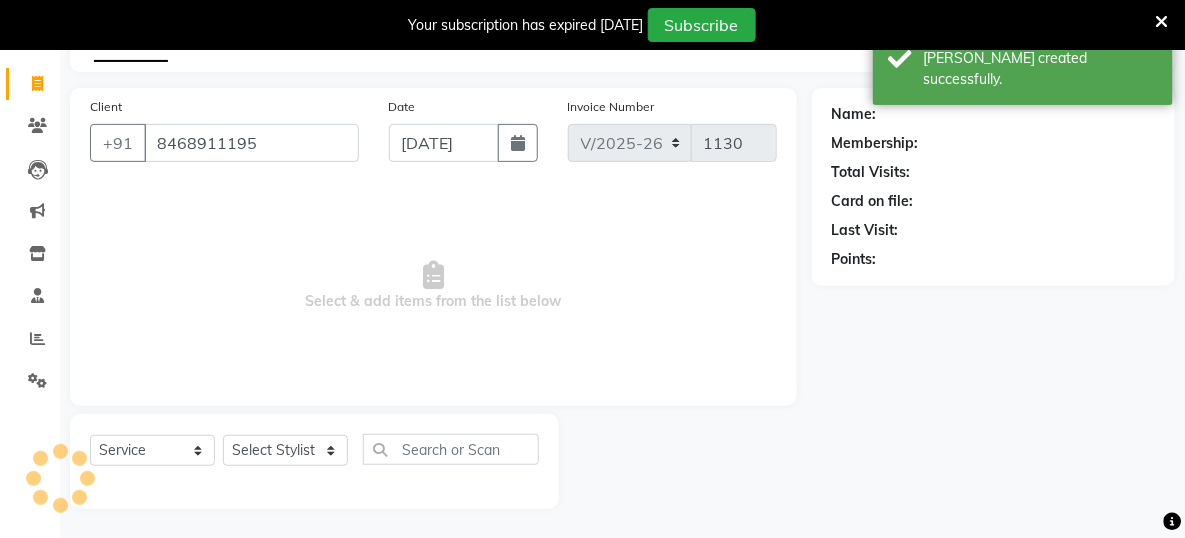 type on "8468911195" 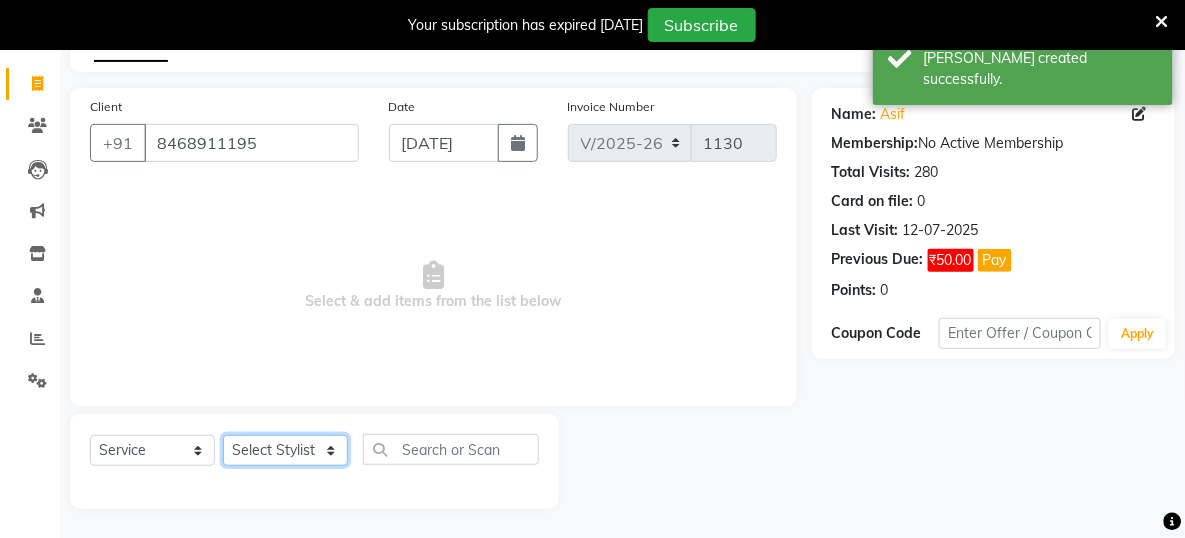 click on "Select Stylist [PERSON_NAME] Mahadev  Prem [PERSON_NAME]" 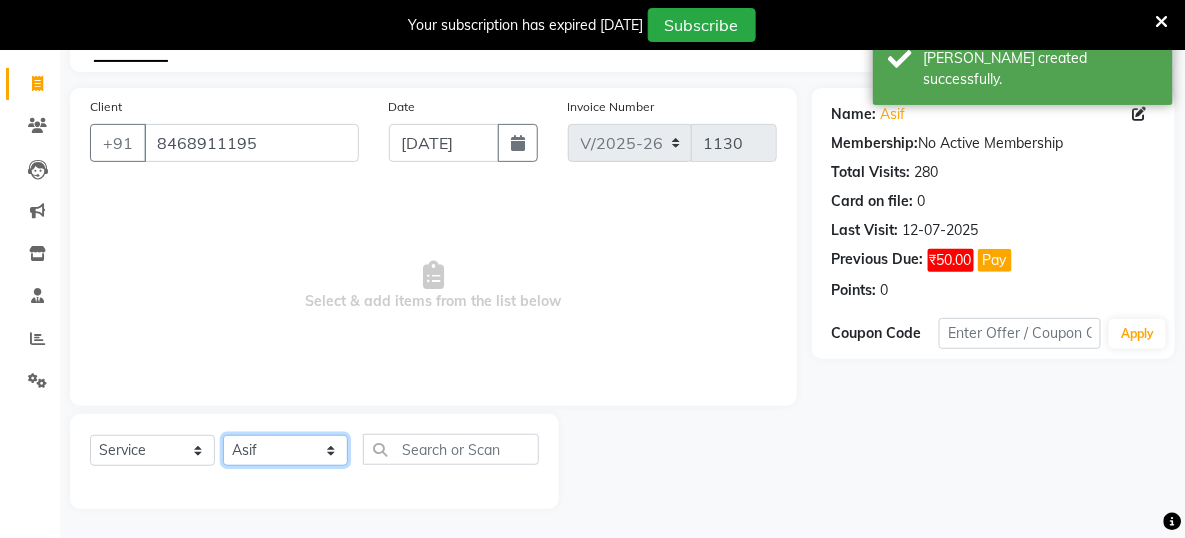 click on "Select Stylist [PERSON_NAME] Mahadev  Prem [PERSON_NAME]" 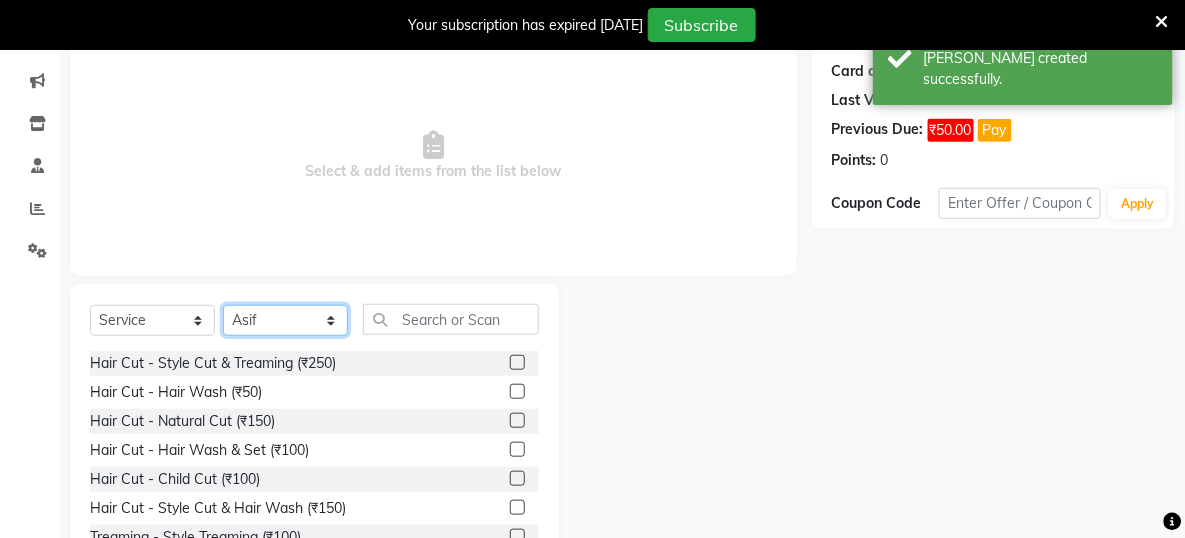 scroll, scrollTop: 311, scrollLeft: 0, axis: vertical 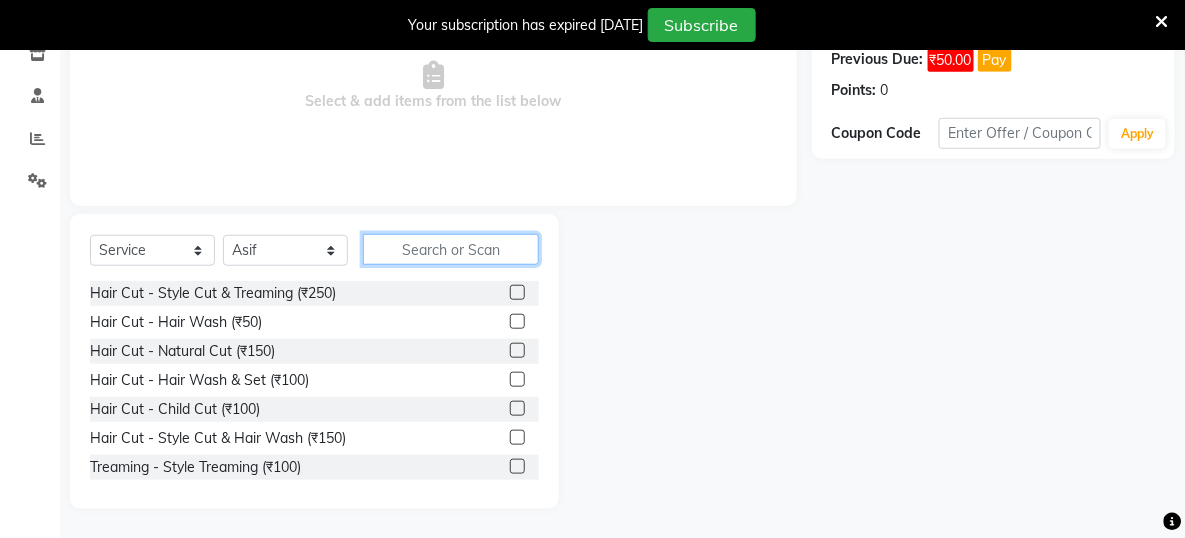 click 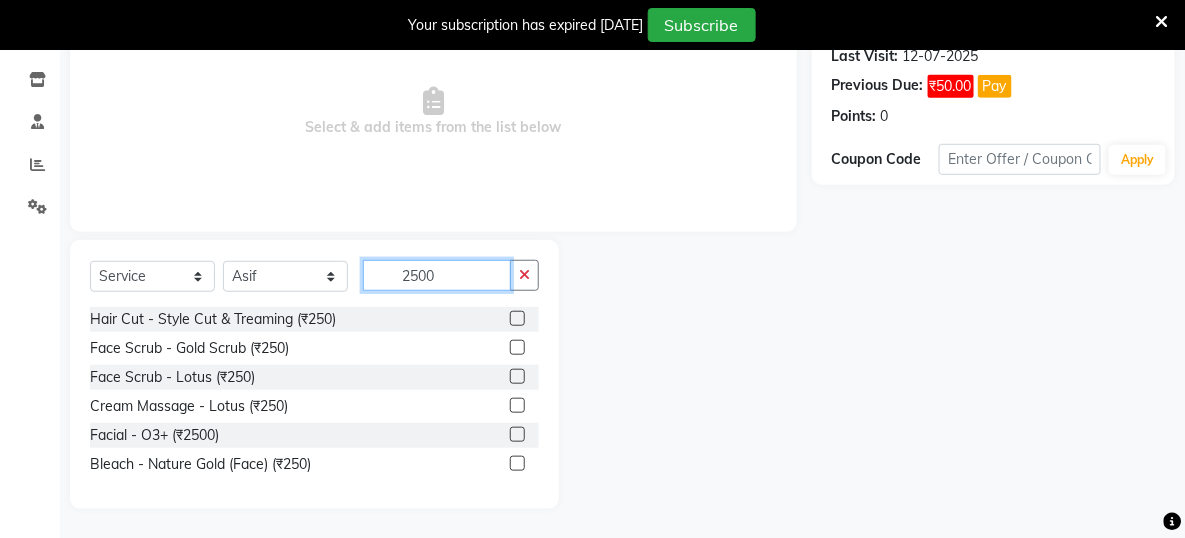 scroll, scrollTop: 140, scrollLeft: 0, axis: vertical 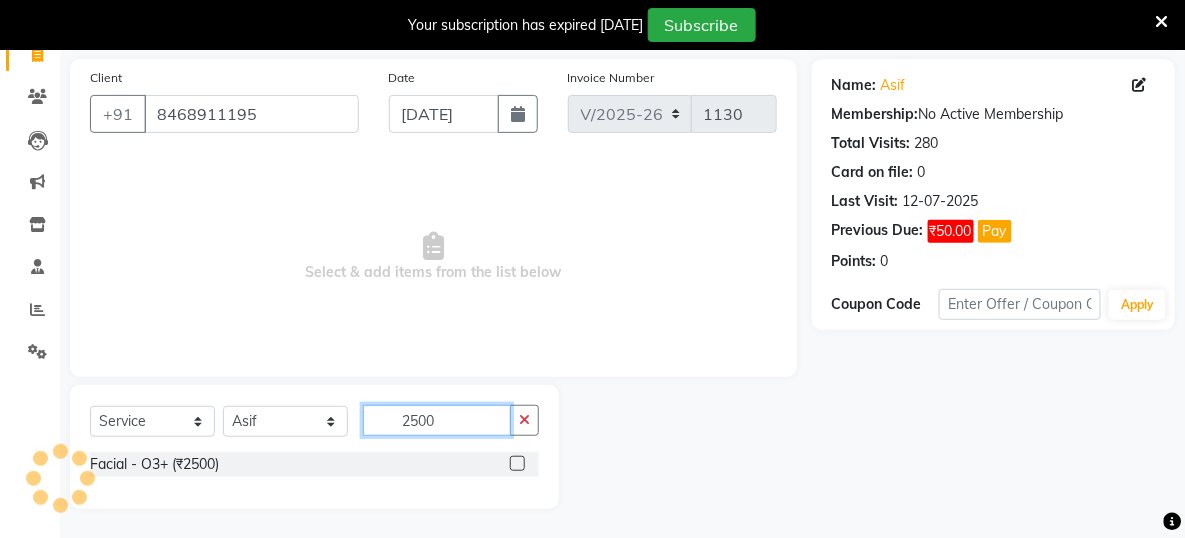 type on "2500" 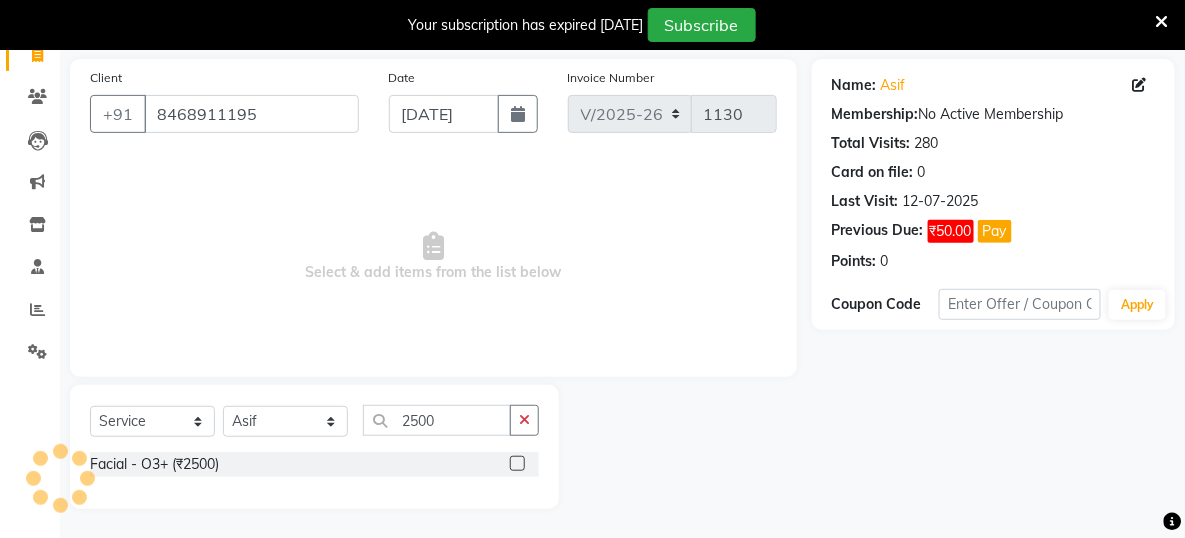 click on "Facial - O3+ (₹2500)" 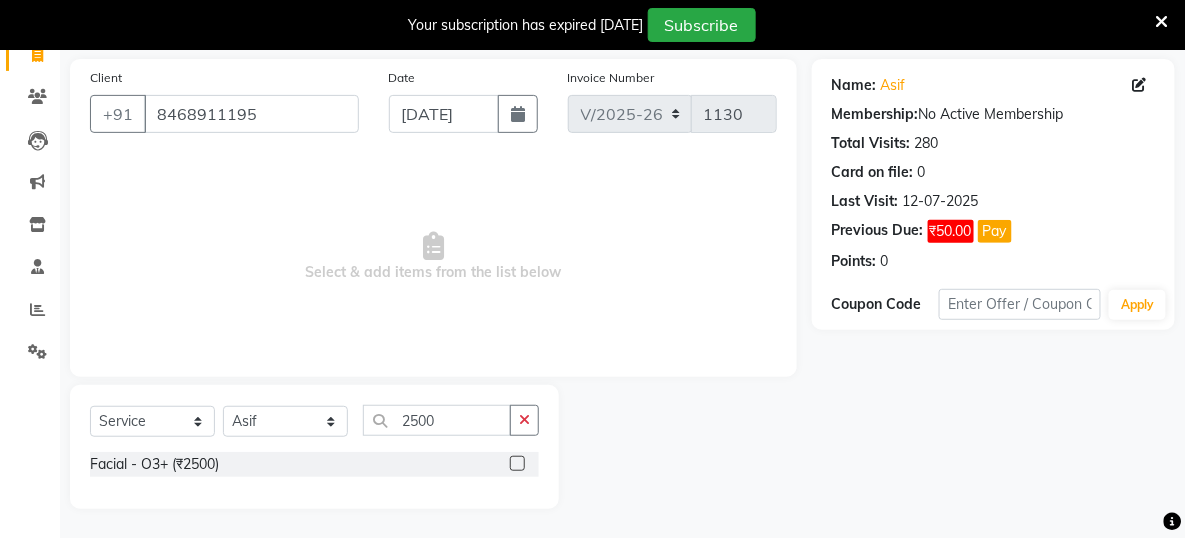 click 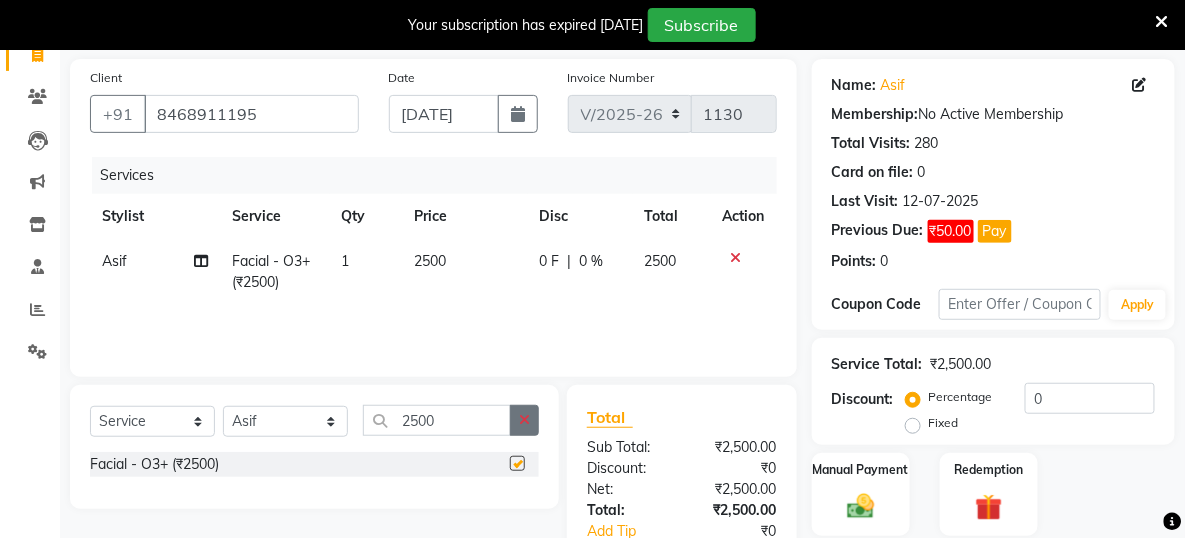 checkbox on "false" 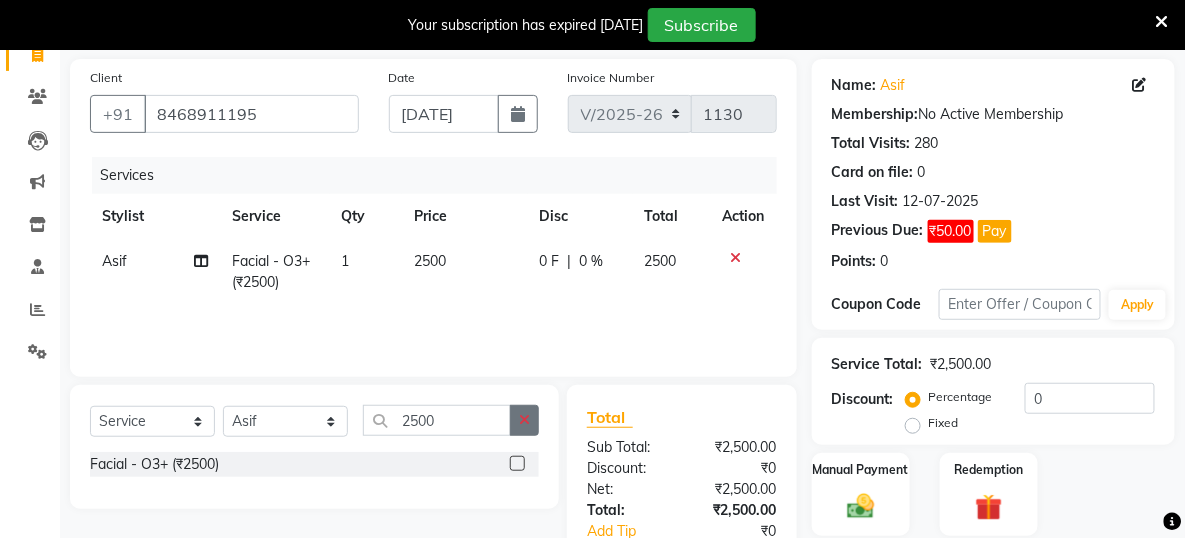 click 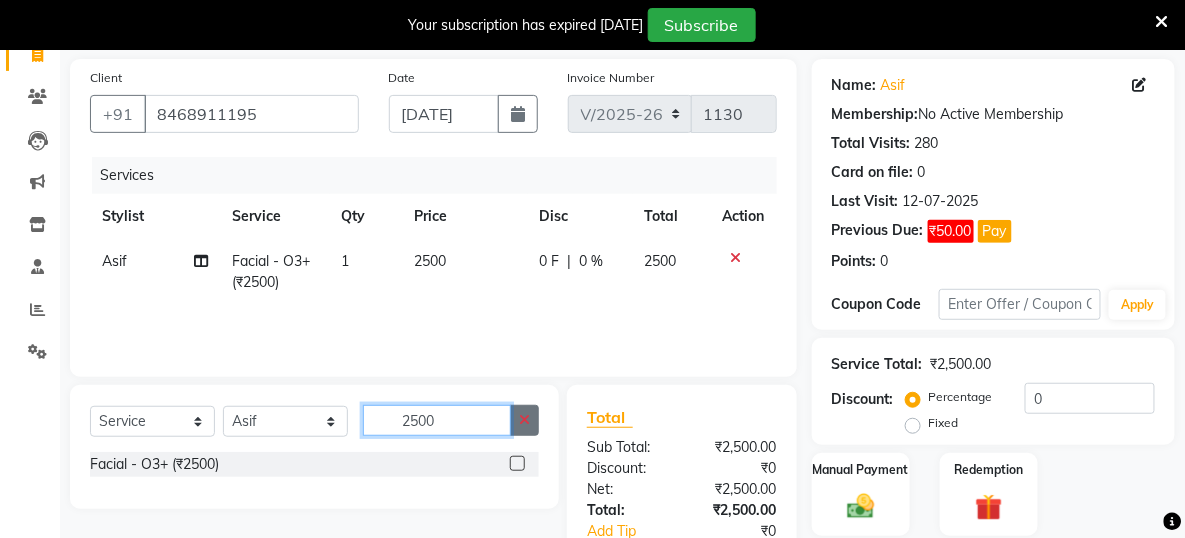 type 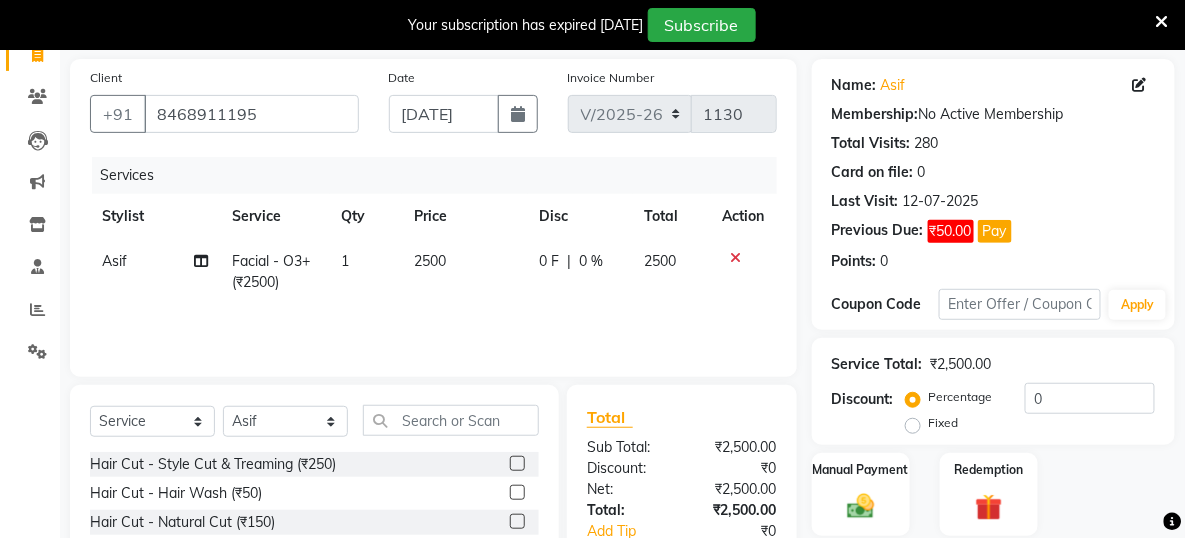 click 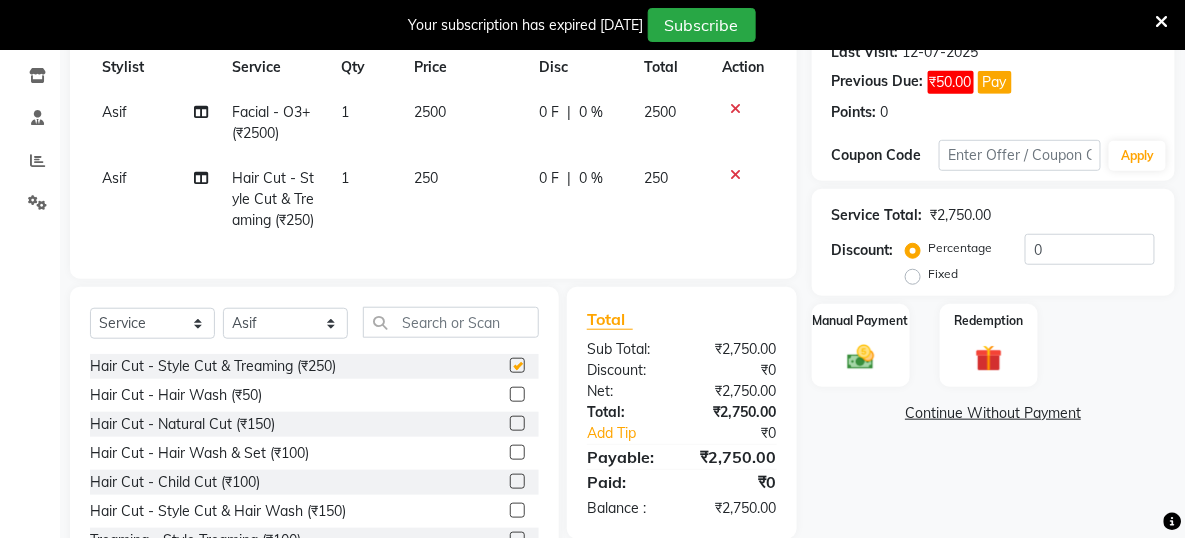 checkbox on "false" 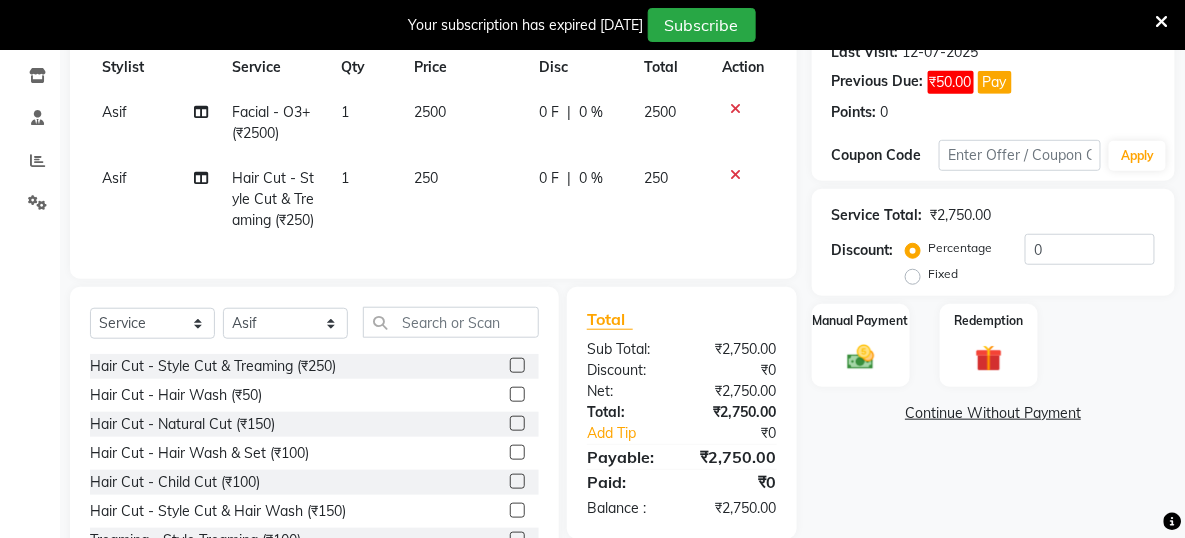scroll, scrollTop: 397, scrollLeft: 0, axis: vertical 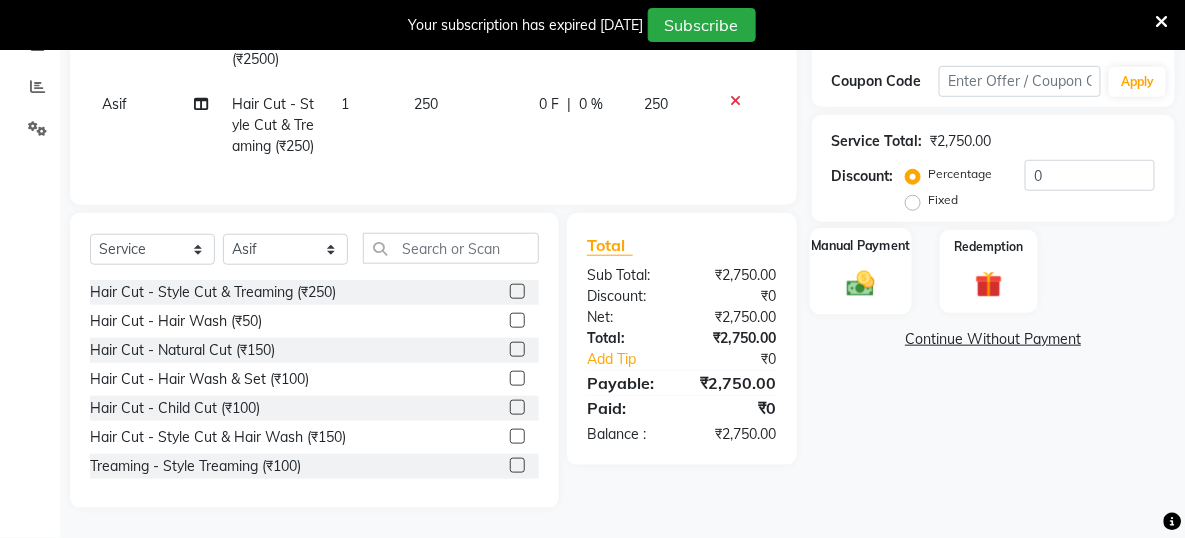 click on "Manual Payment" 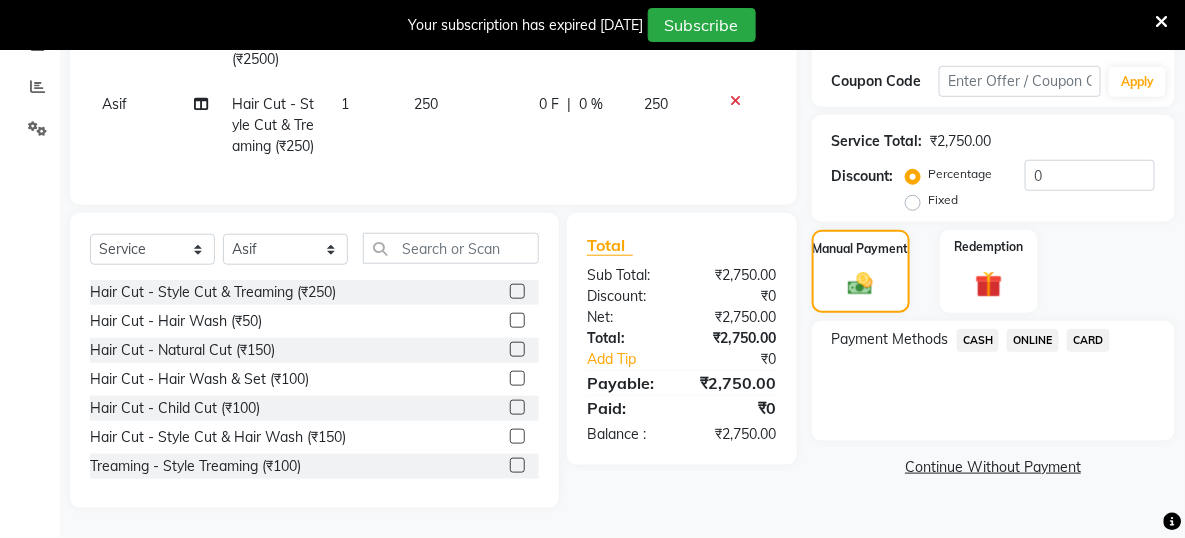 click on "ONLINE" 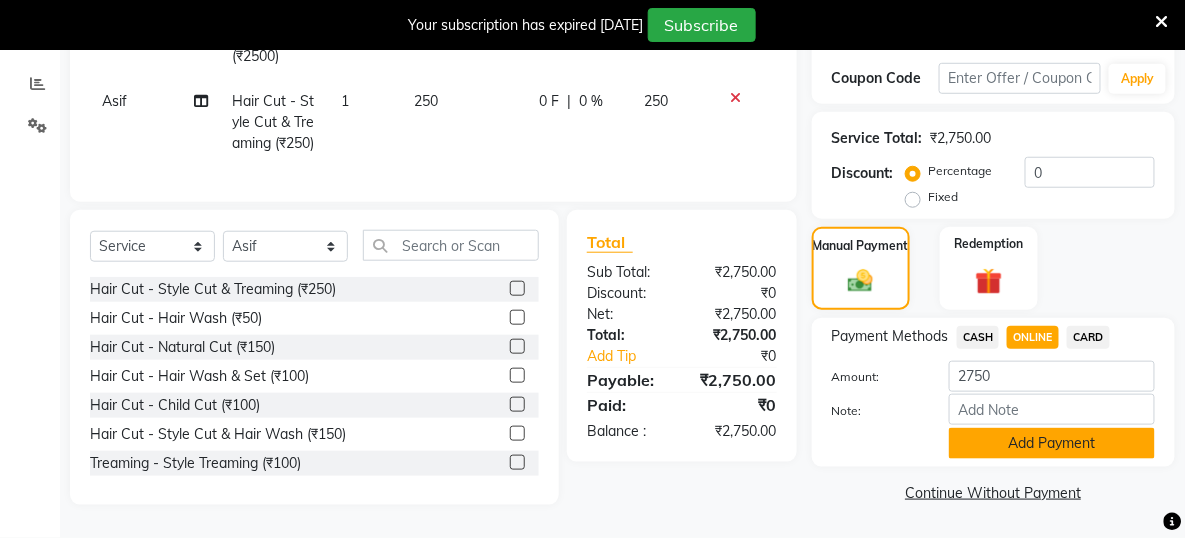 click on "Add Payment" 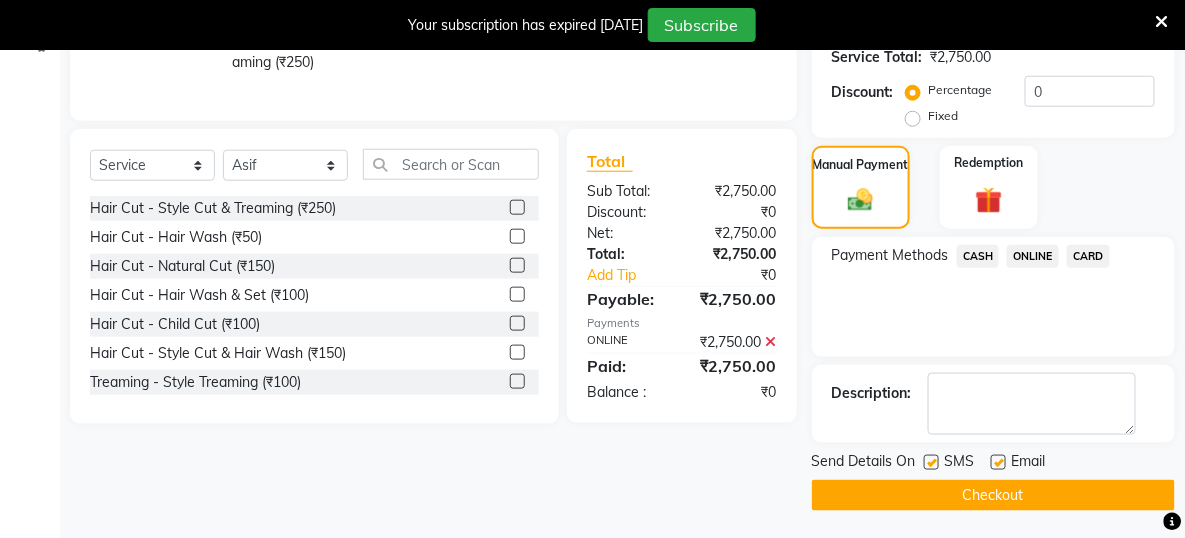 scroll, scrollTop: 448, scrollLeft: 0, axis: vertical 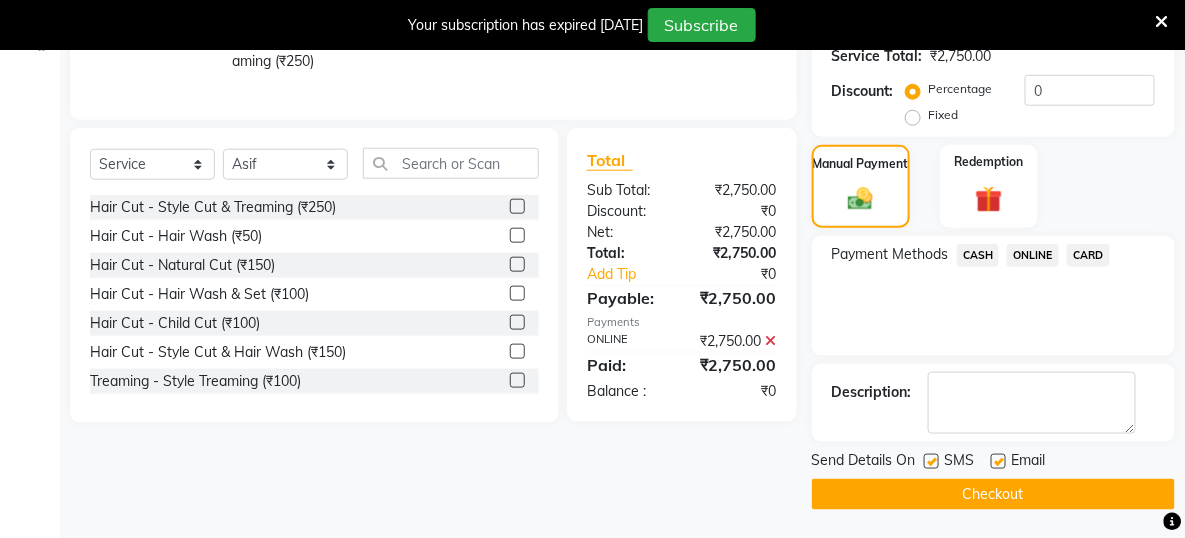 click on "Checkout" 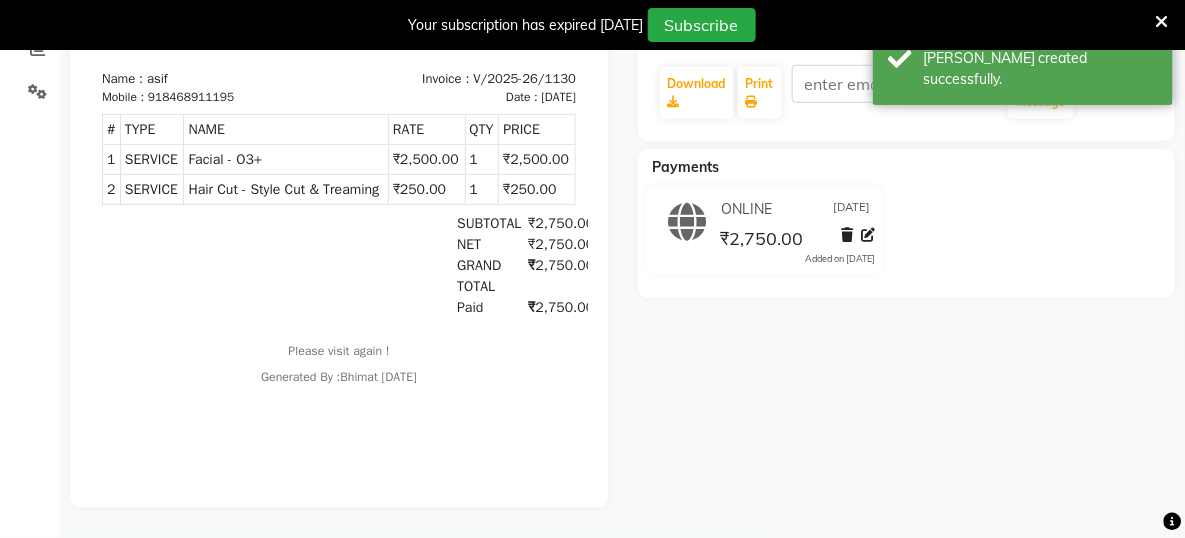 scroll, scrollTop: 0, scrollLeft: 0, axis: both 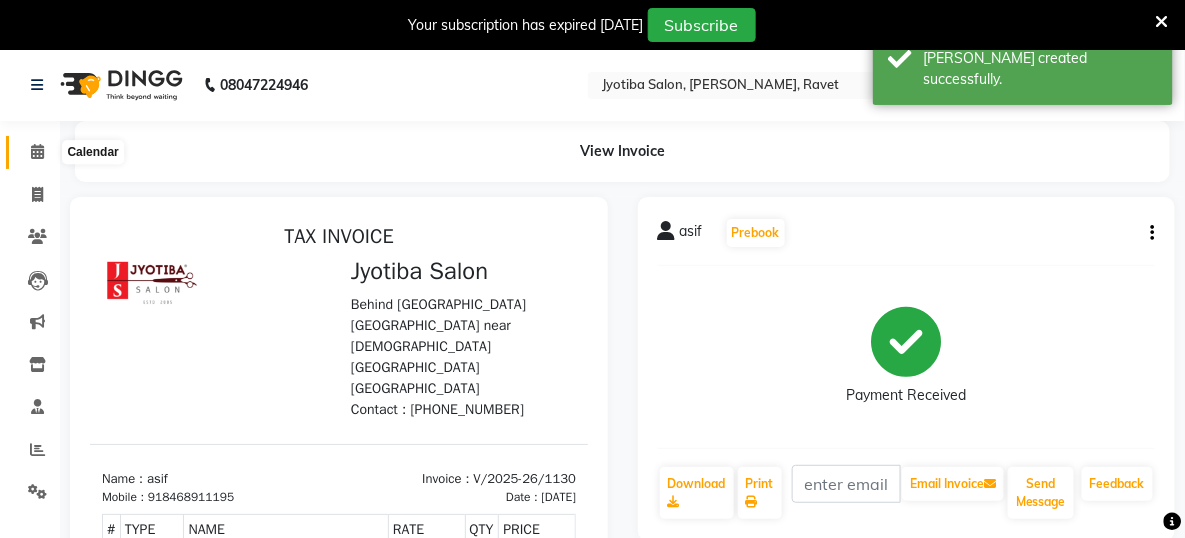 click 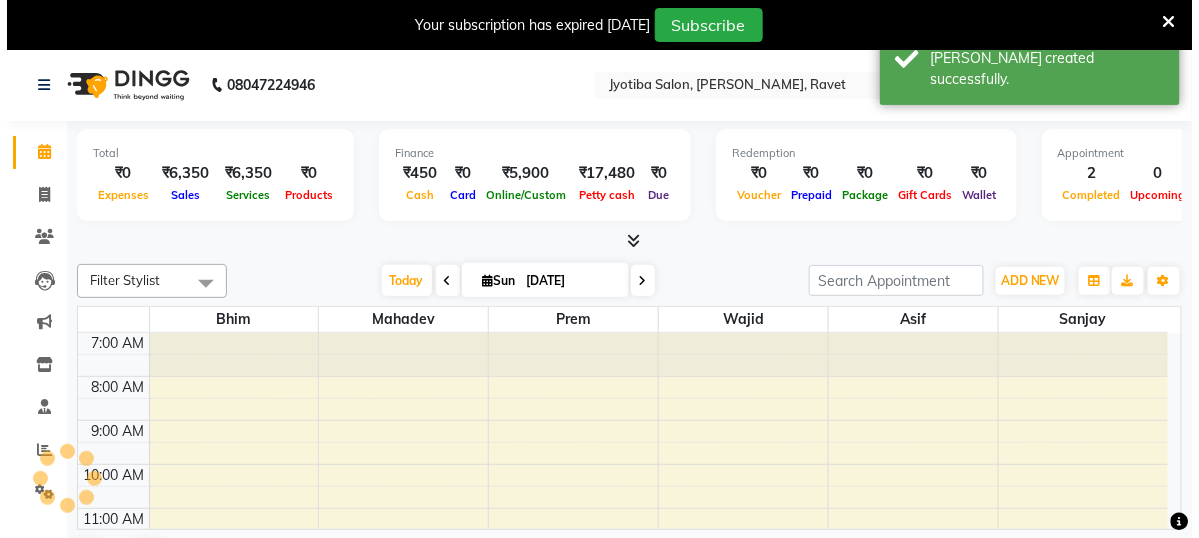 scroll, scrollTop: 0, scrollLeft: 0, axis: both 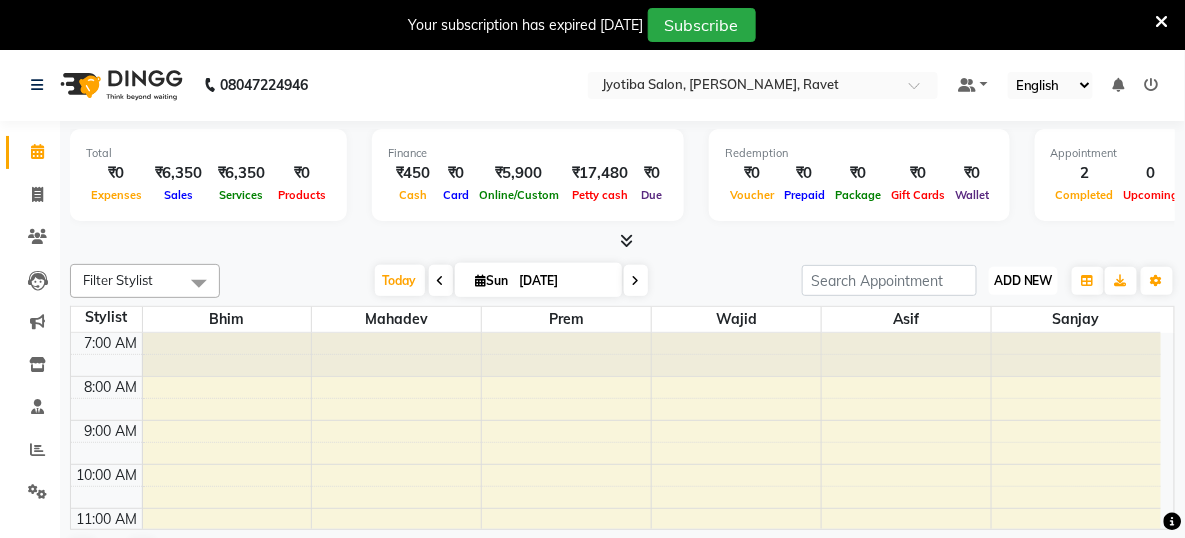 click on "ADD NEW" at bounding box center [1023, 280] 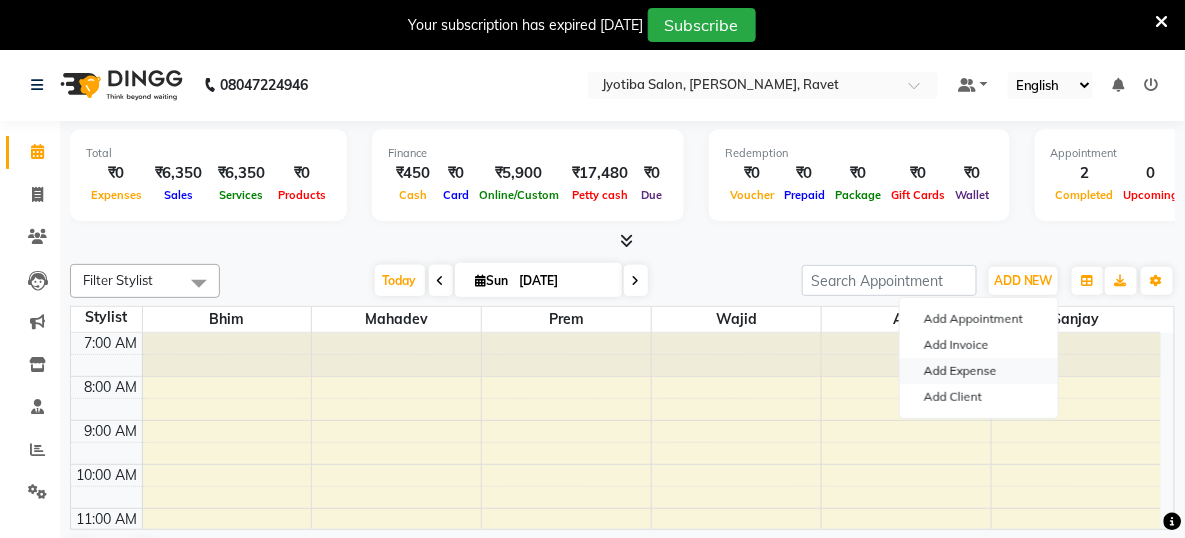 click on "Add Expense" at bounding box center [979, 371] 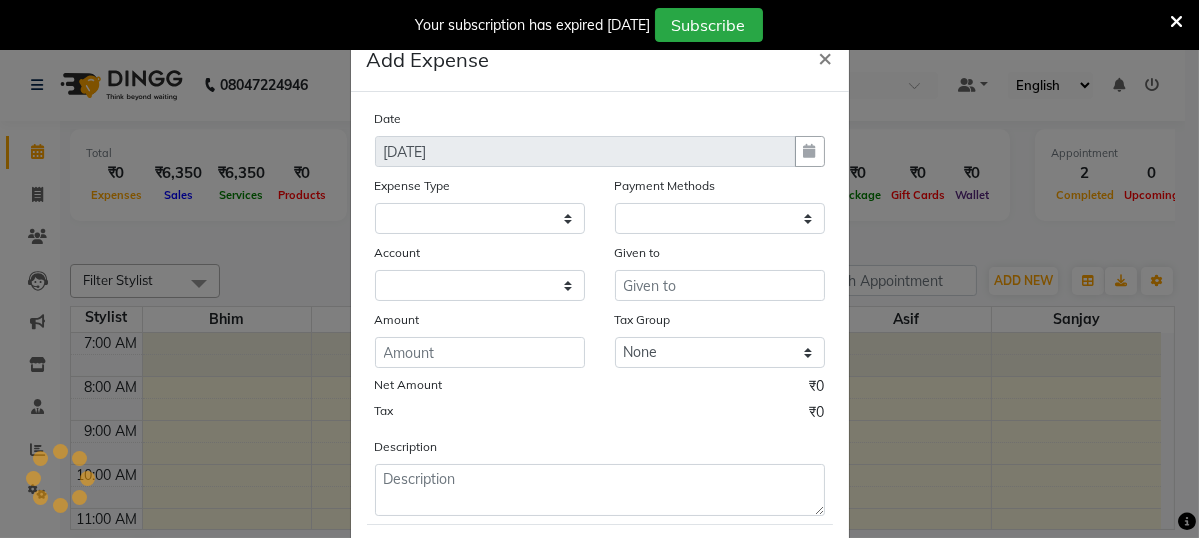 select 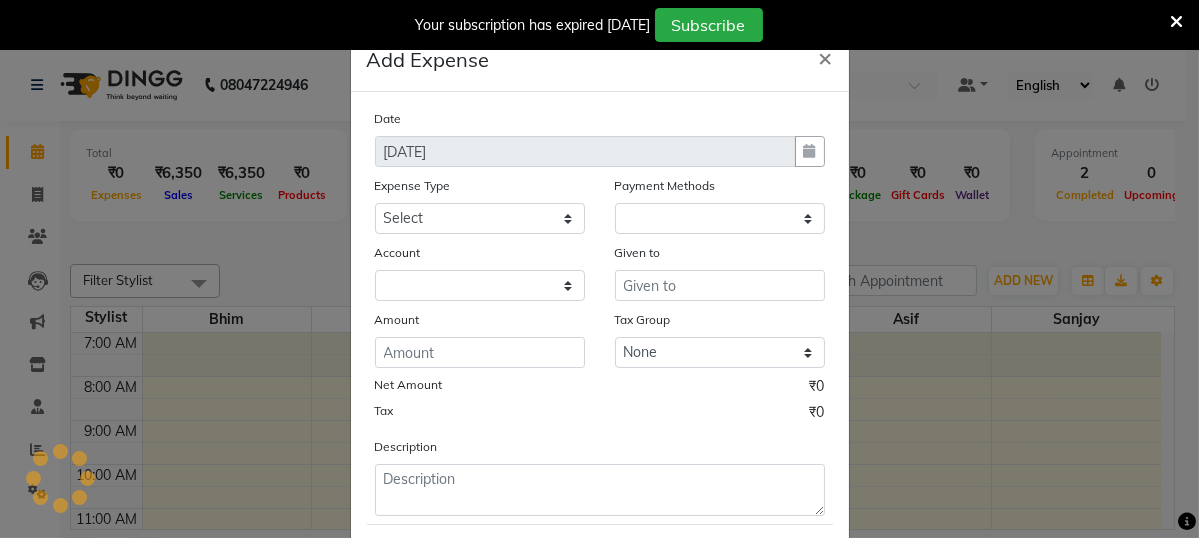 select on "1" 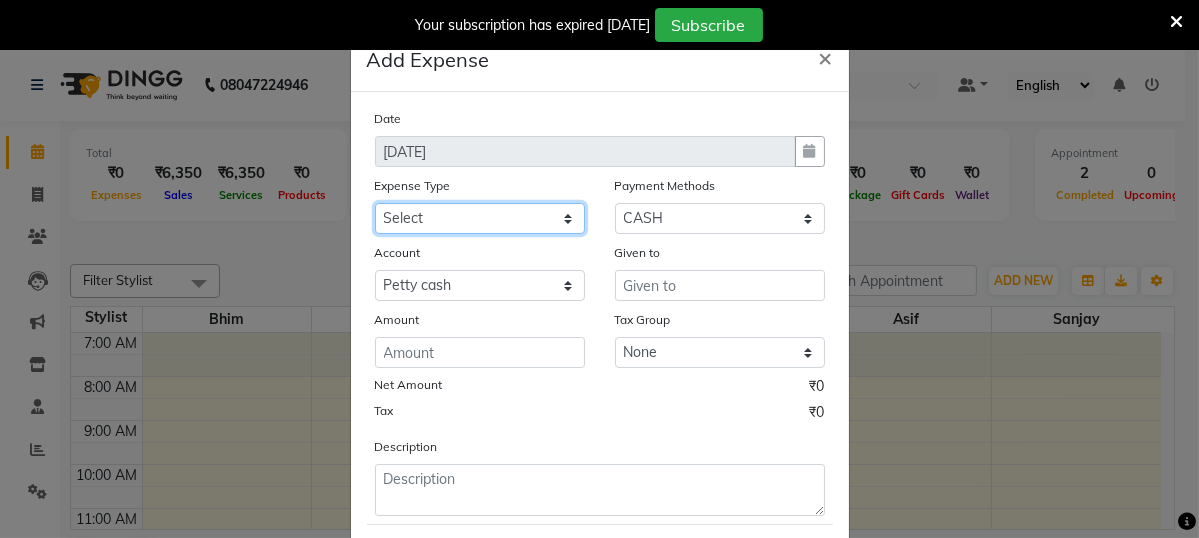 click on "Select Advance salary Advance salary ajaj Bank charges Car maintenance  Cash transfer to bank Cash transfer to hub Client Snacks Clinical charges Equipment Fuel Govt fee home Incentive Insurance International purchase Loan Repayment Maintenance Marketing Miscellaneous MRA Other Over times Pantry Product Rent Salary shop shop Staff Snacks Tax Tea & Refreshment TIP Utilities Wifi recharge" 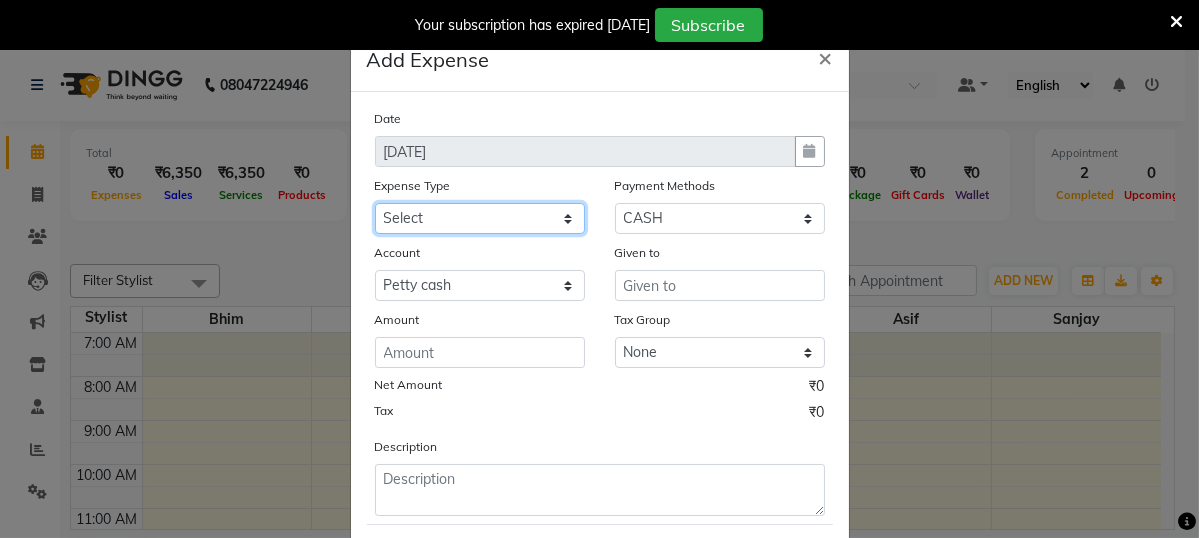 select on "18043" 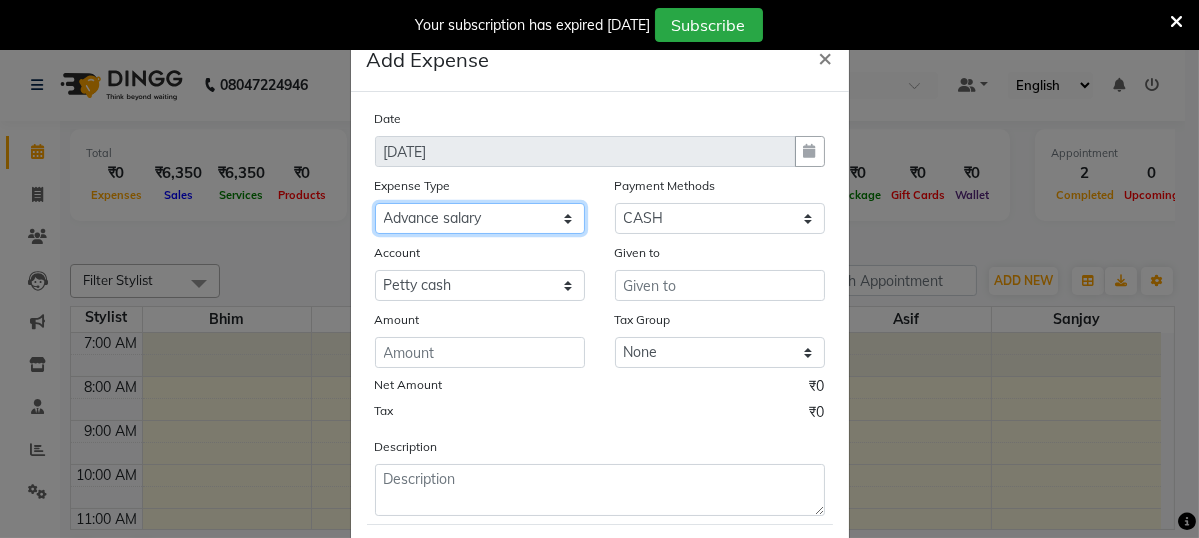 click on "Select Advance salary Advance salary ajaj Bank charges Car maintenance  Cash transfer to bank Cash transfer to hub Client Snacks Clinical charges Equipment Fuel Govt fee home Incentive Insurance International purchase Loan Repayment Maintenance Marketing Miscellaneous MRA Other Over times Pantry Product Rent Salary shop shop Staff Snacks Tax Tea & Refreshment TIP Utilities Wifi recharge" 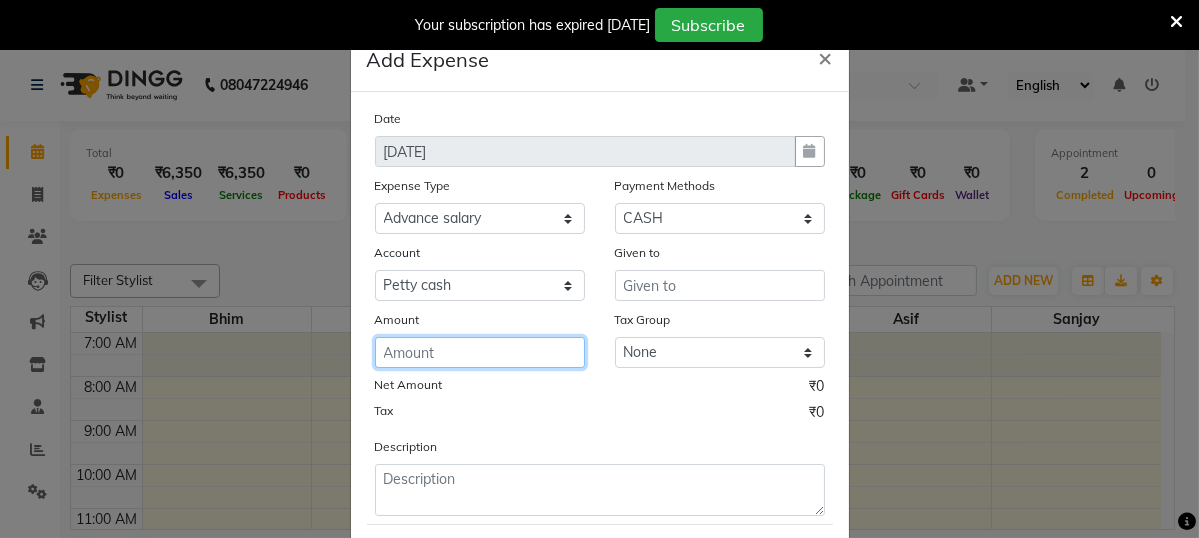 click 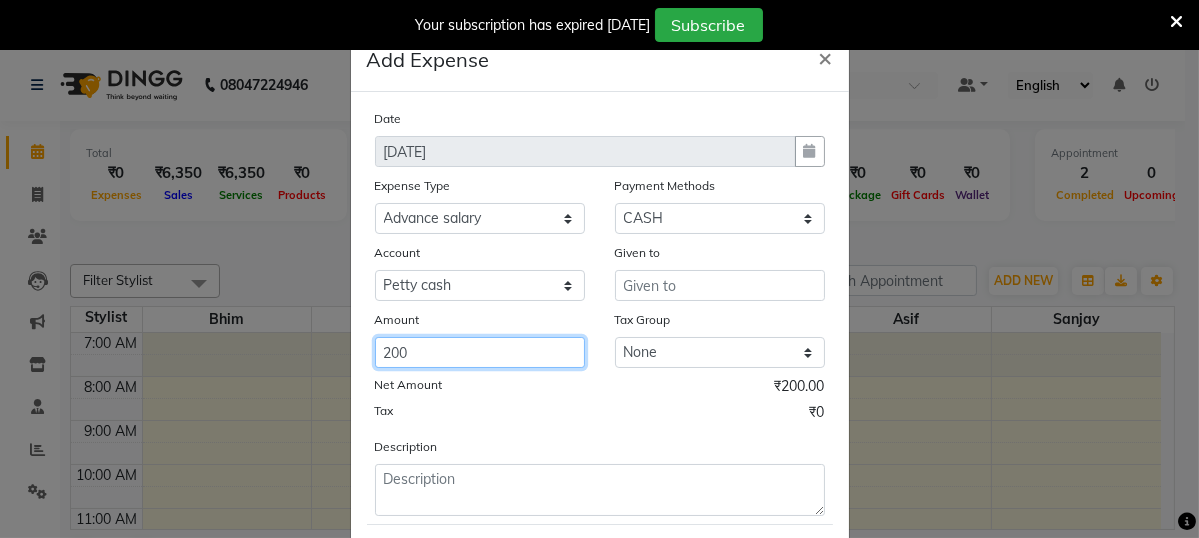 type on "200" 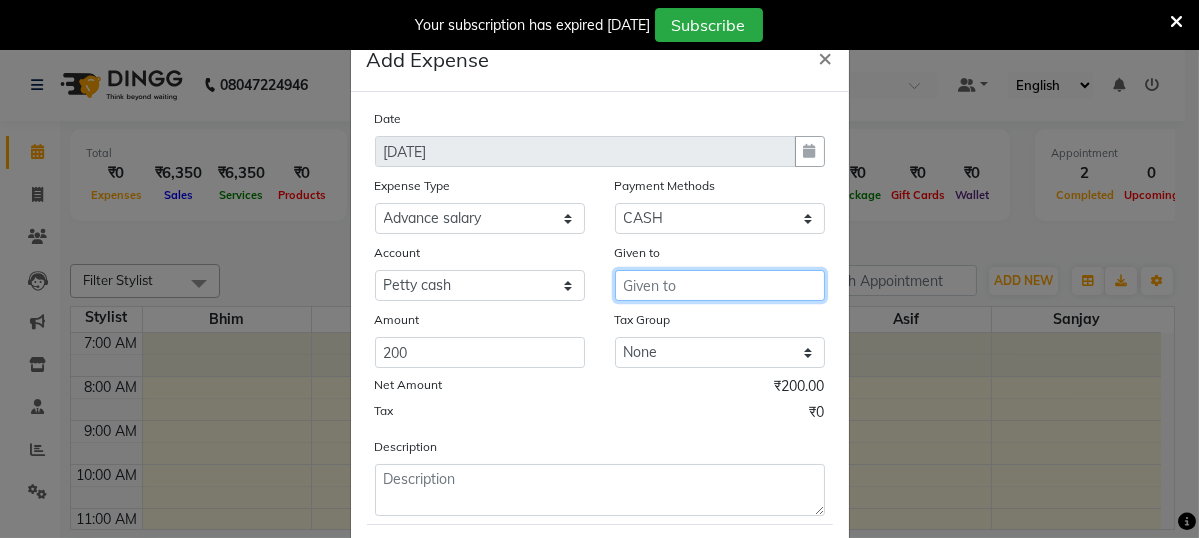 click at bounding box center [720, 285] 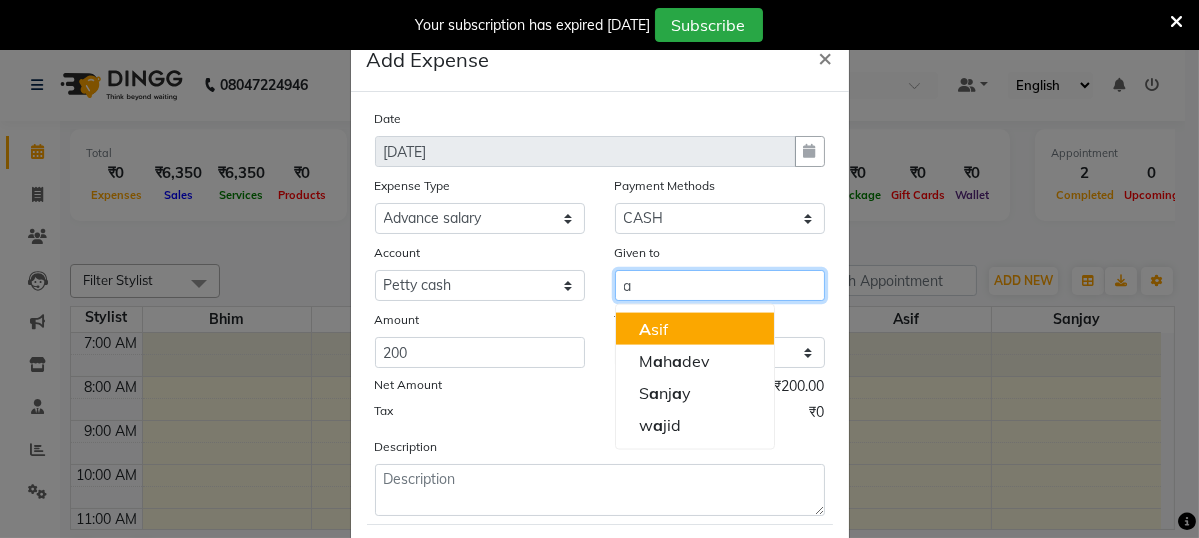 click on "A sif" at bounding box center [654, 329] 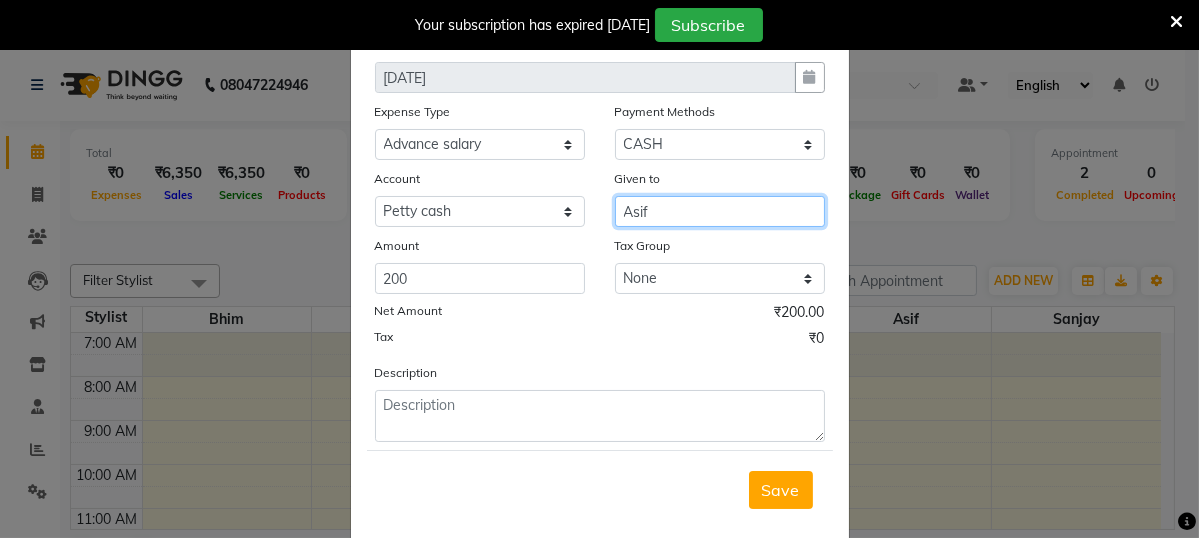 scroll, scrollTop: 108, scrollLeft: 0, axis: vertical 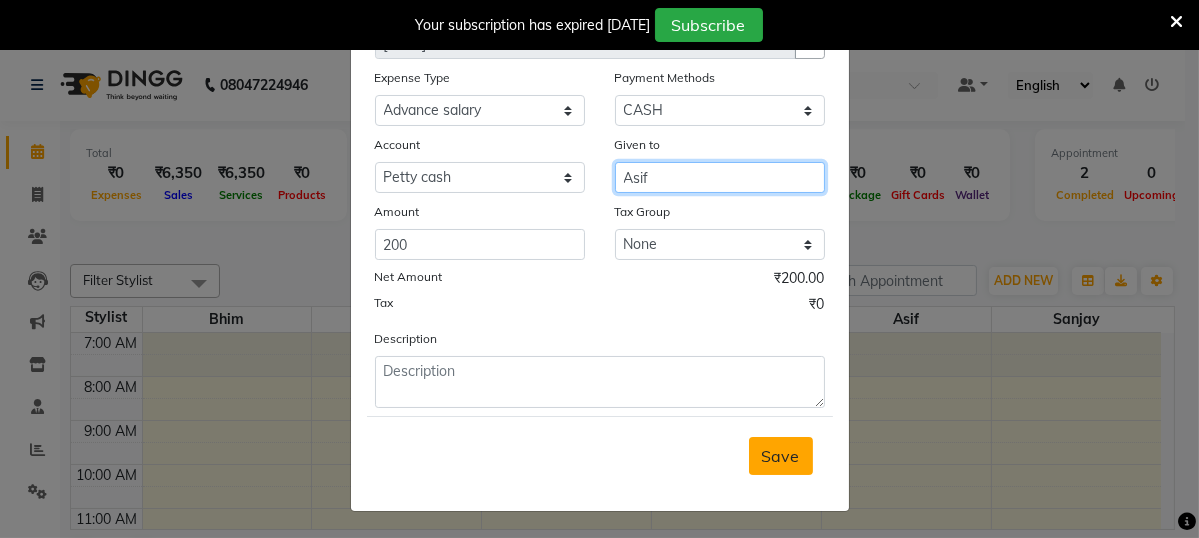 type on "Asif" 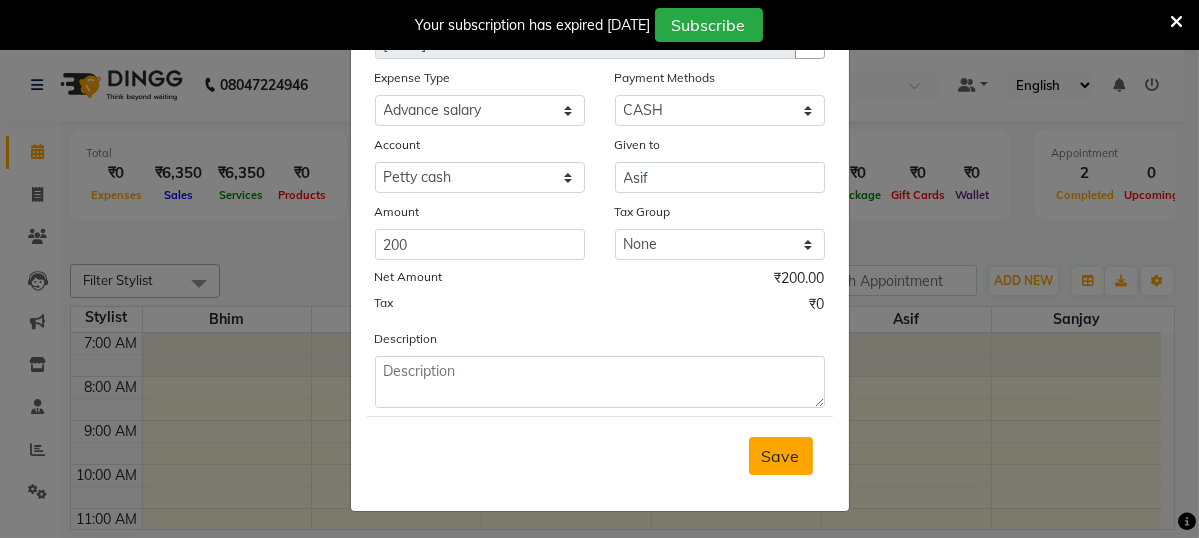 click on "Save" at bounding box center [781, 456] 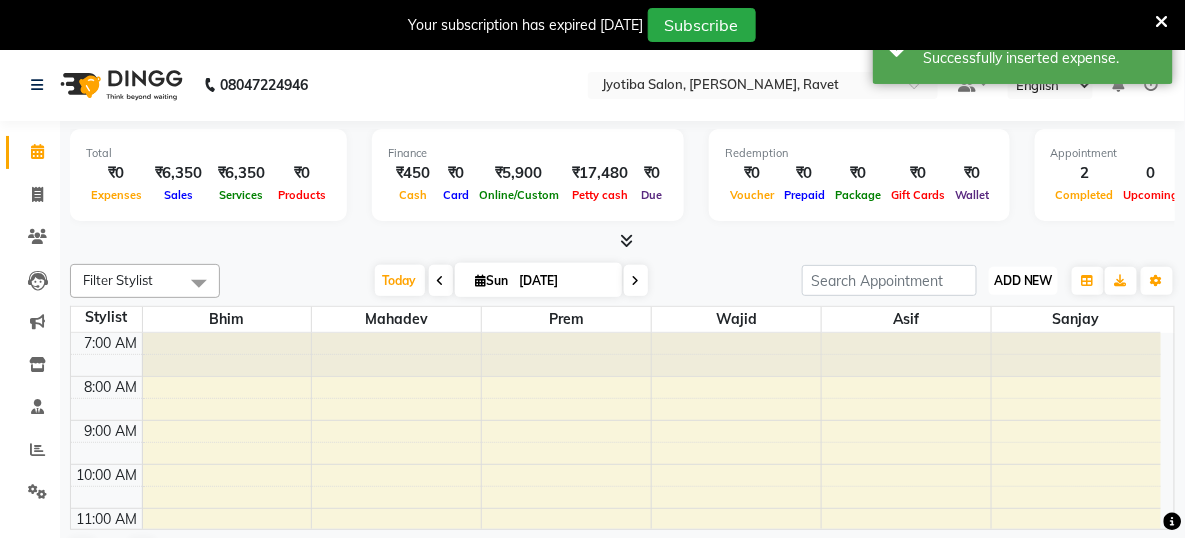 click on "ADD NEW" at bounding box center (1023, 280) 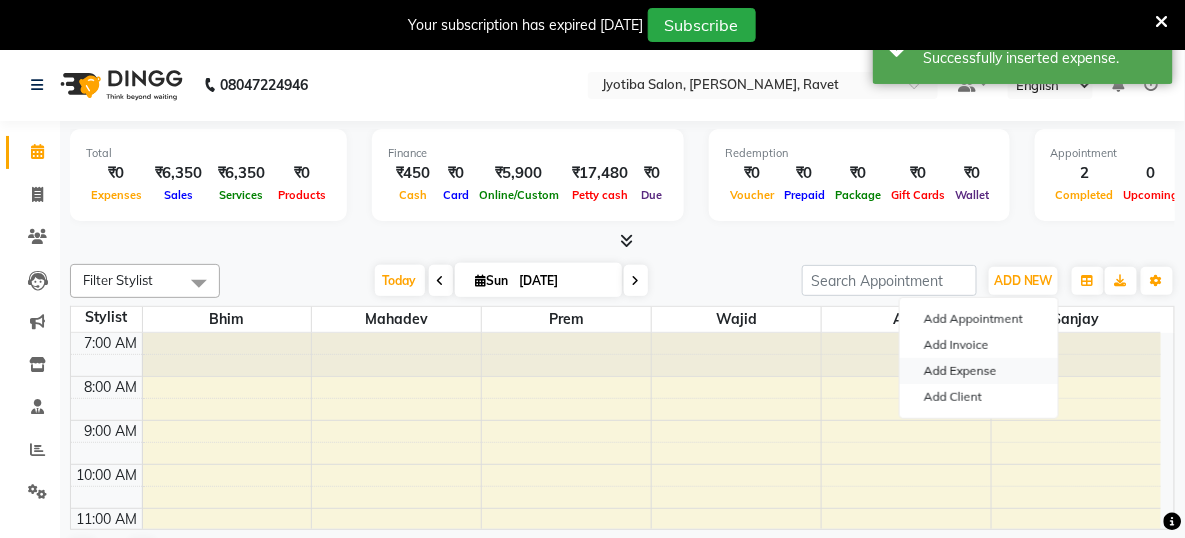 click on "Add Expense" at bounding box center (979, 371) 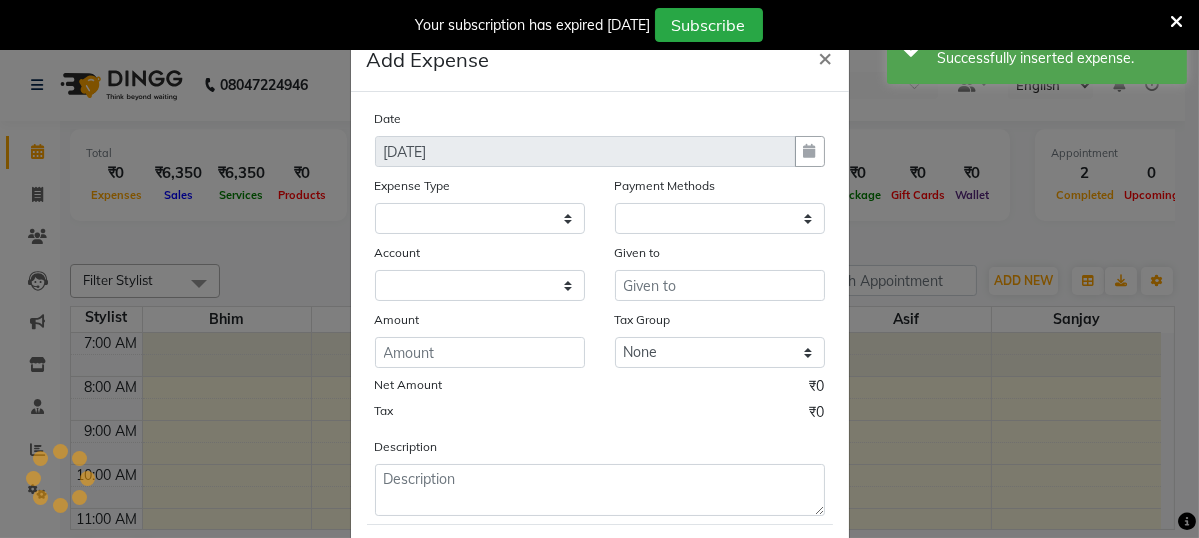 select 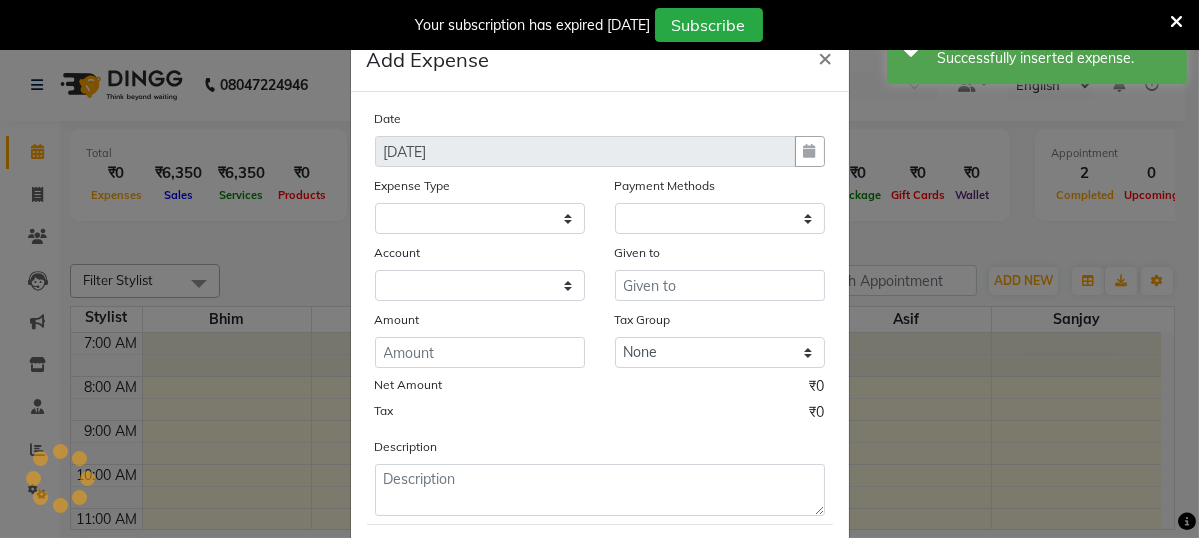 select on "1" 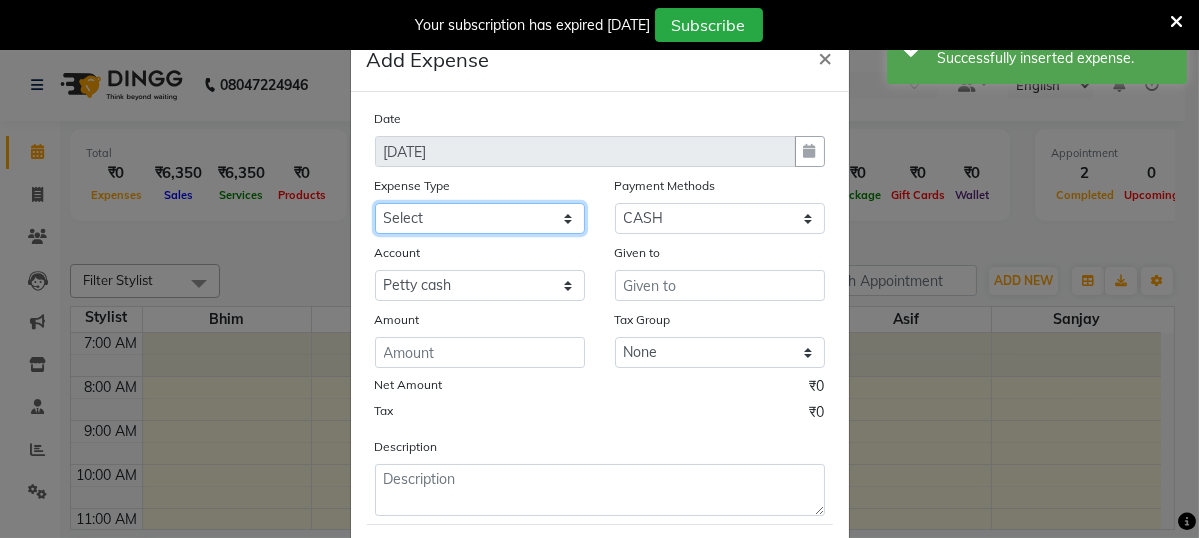 click on "Select Advance salary Advance salary ajaj Bank charges Car maintenance  Cash transfer to bank Cash transfer to hub Client Snacks Clinical charges Equipment Fuel Govt fee home Incentive Insurance International purchase Loan Repayment Maintenance Marketing Miscellaneous MRA Other Over times Pantry Product Rent Salary shop shop Staff Snacks Tax Tea & Refreshment TIP Utilities Wifi recharge" 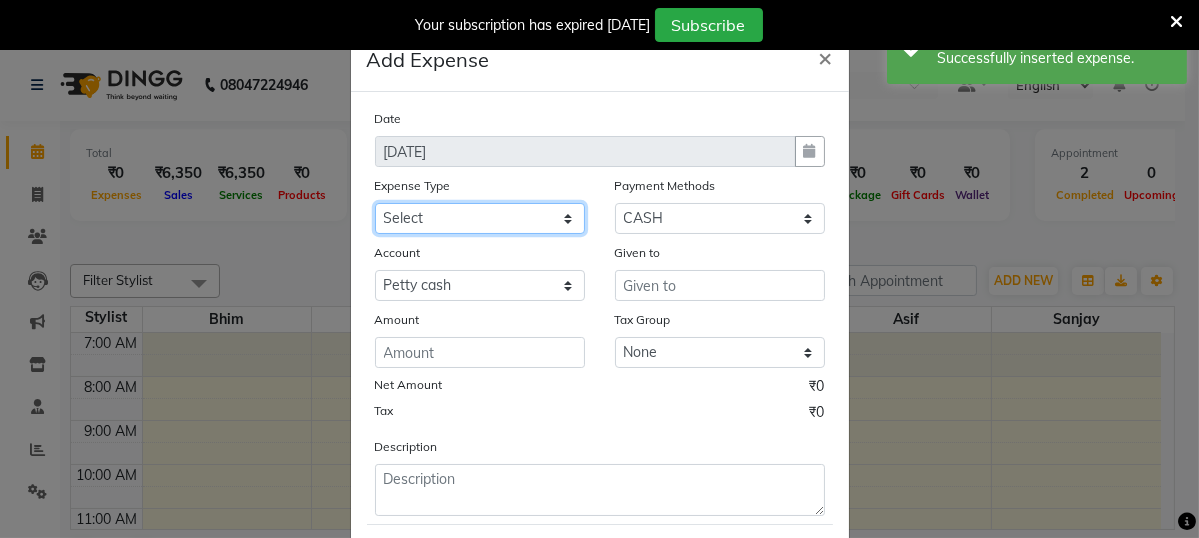 select on "18043" 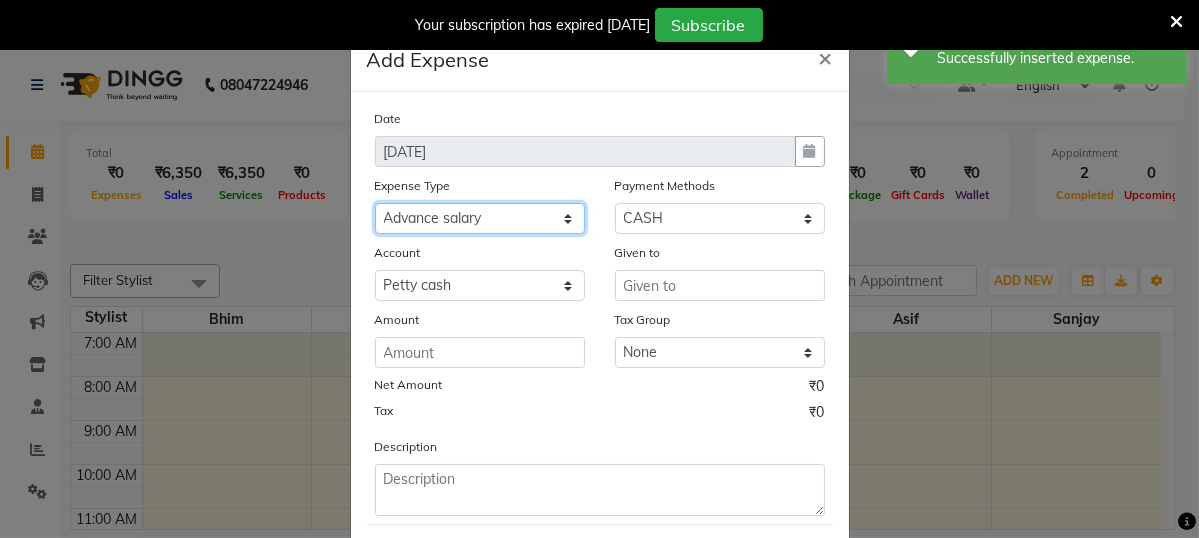 click on "Select Advance salary Advance salary ajaj Bank charges Car maintenance  Cash transfer to bank Cash transfer to hub Client Snacks Clinical charges Equipment Fuel Govt fee home Incentive Insurance International purchase Loan Repayment Maintenance Marketing Miscellaneous MRA Other Over times Pantry Product Rent Salary shop shop Staff Snacks Tax Tea & Refreshment TIP Utilities Wifi recharge" 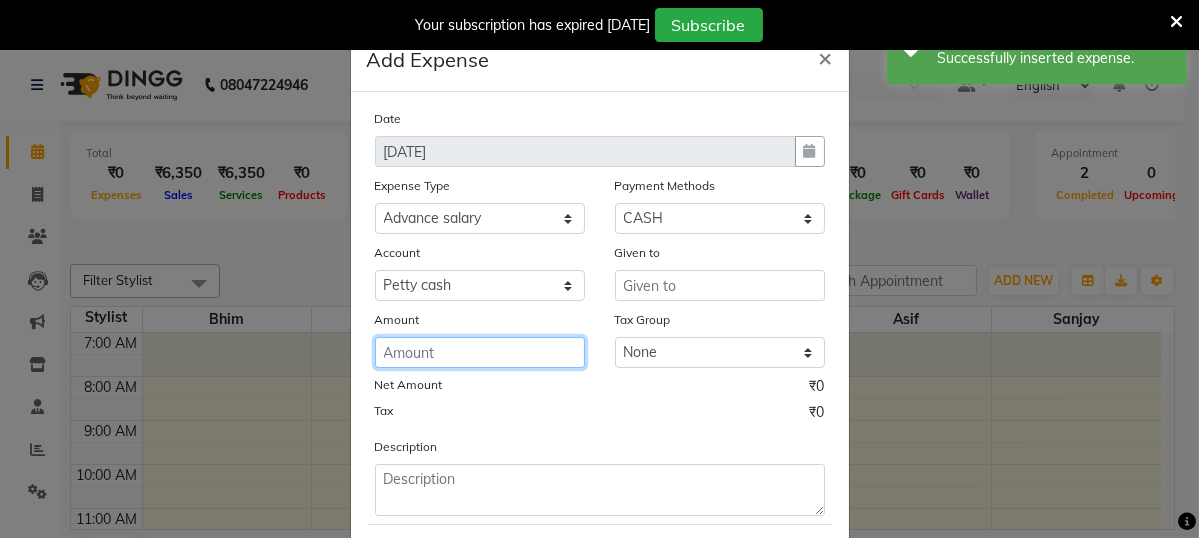 click 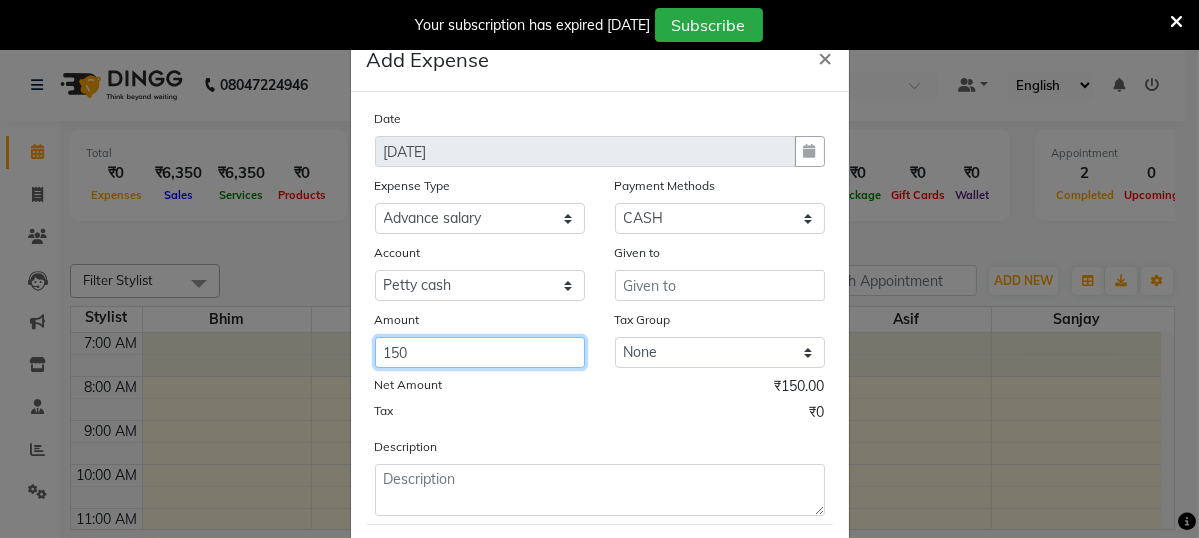 type on "150" 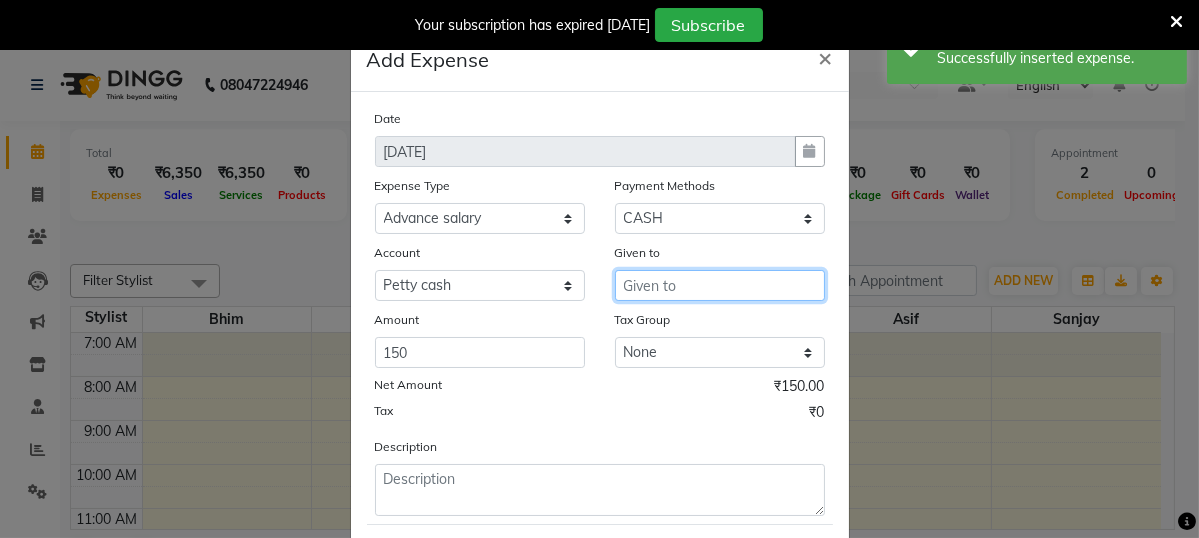 click at bounding box center [720, 285] 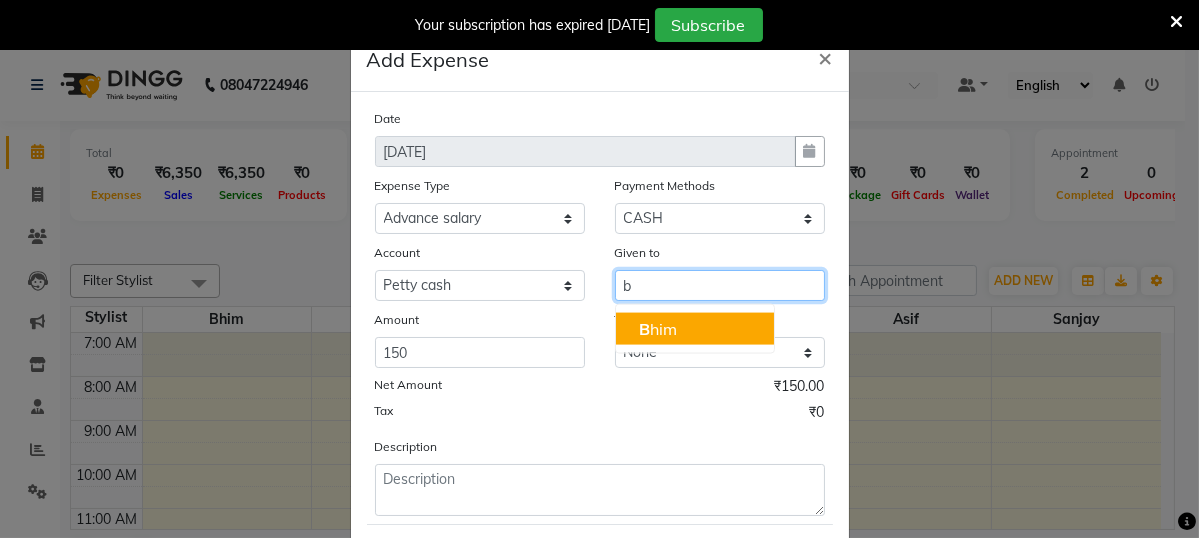 click on "B" 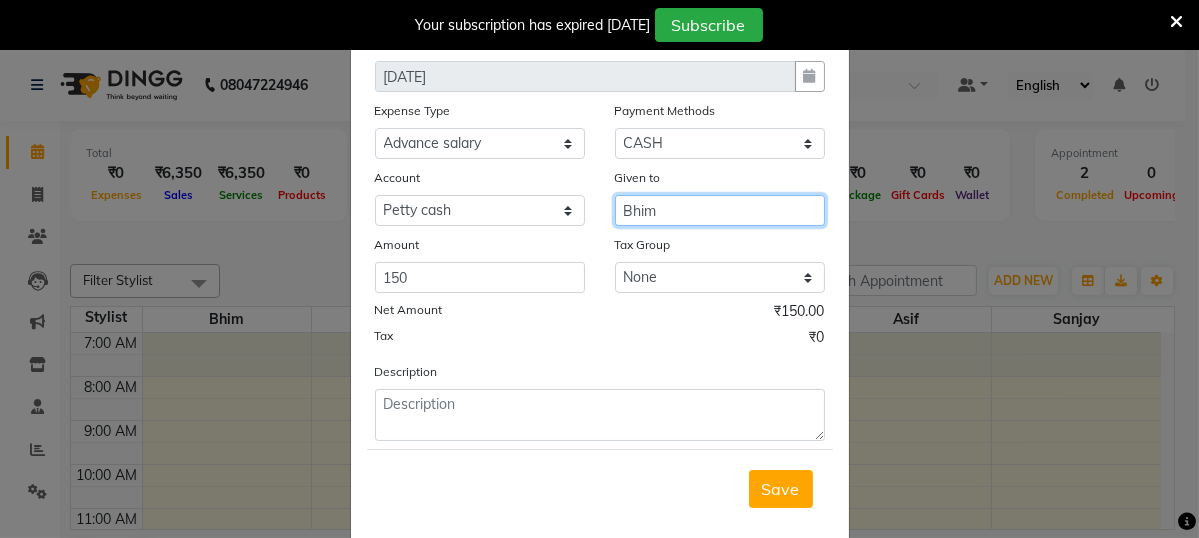 scroll, scrollTop: 108, scrollLeft: 0, axis: vertical 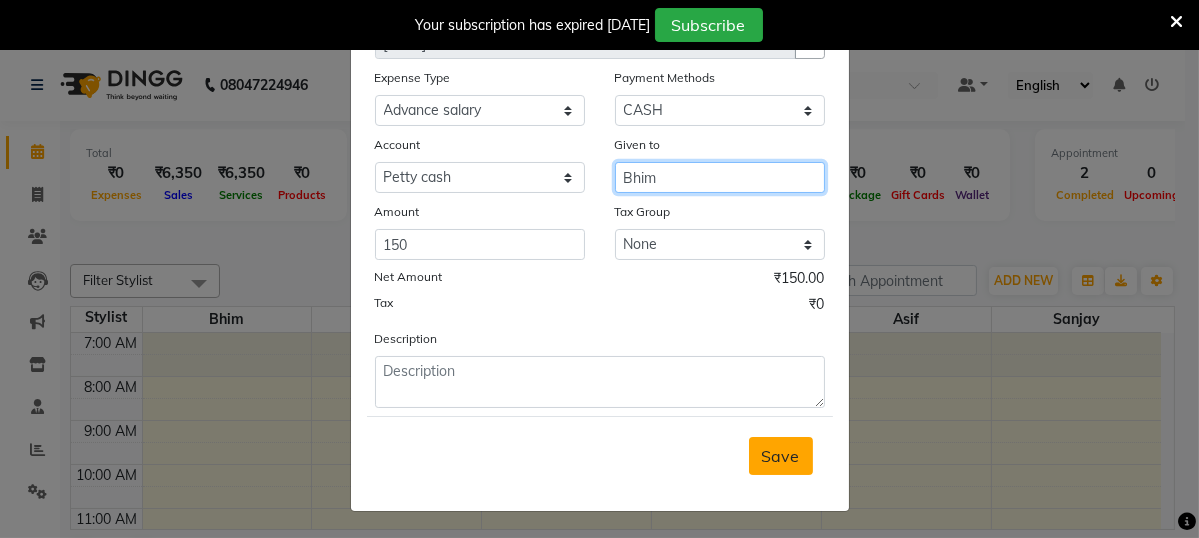 type on "Bhim" 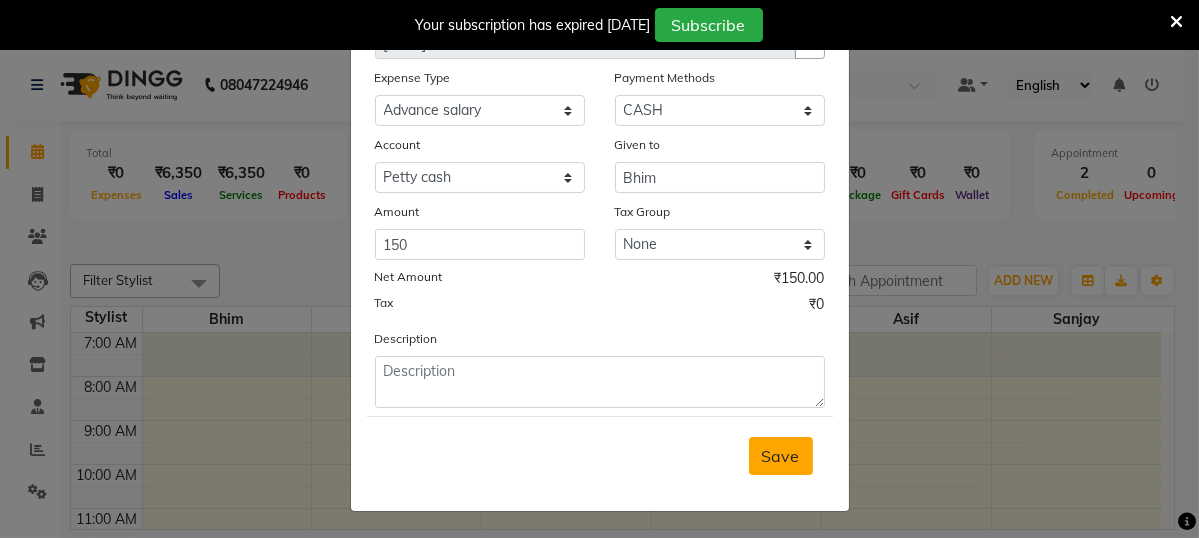 click on "Save" at bounding box center (781, 456) 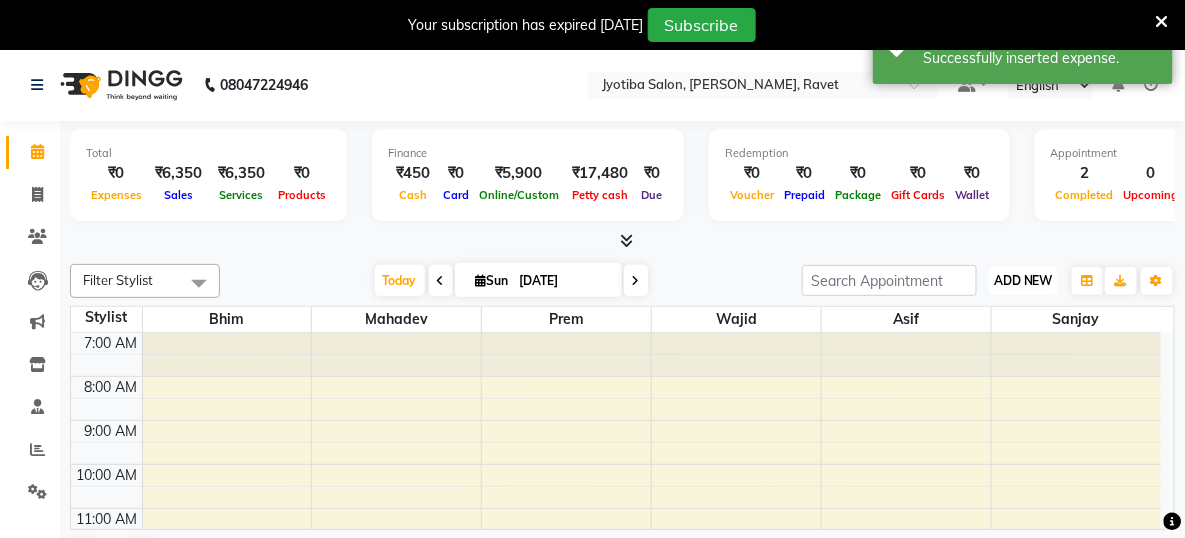 click on "ADD NEW" at bounding box center [1023, 280] 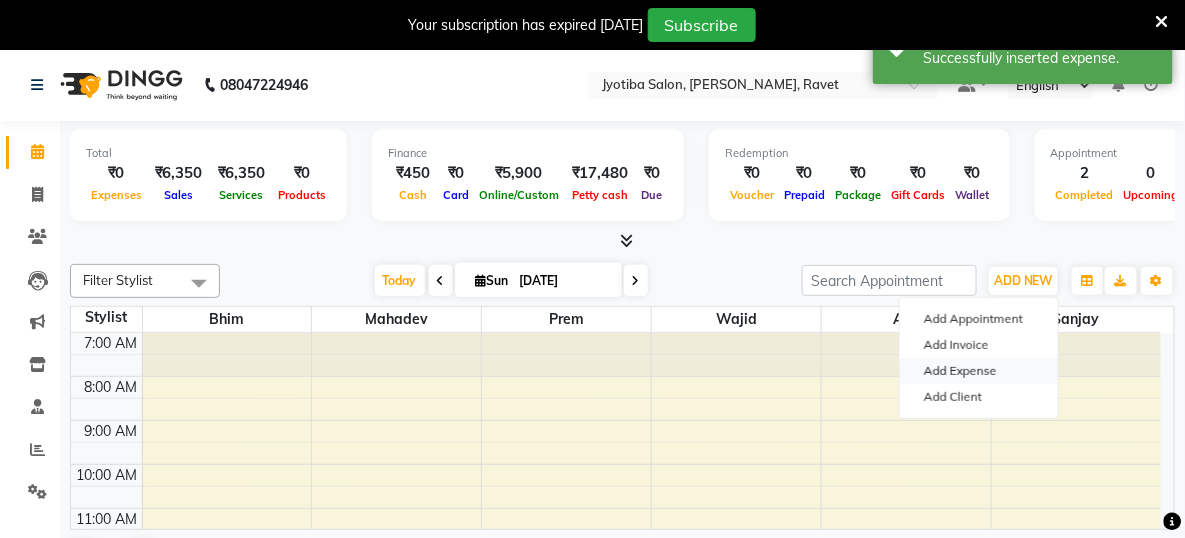 click on "Add Expense" at bounding box center (979, 371) 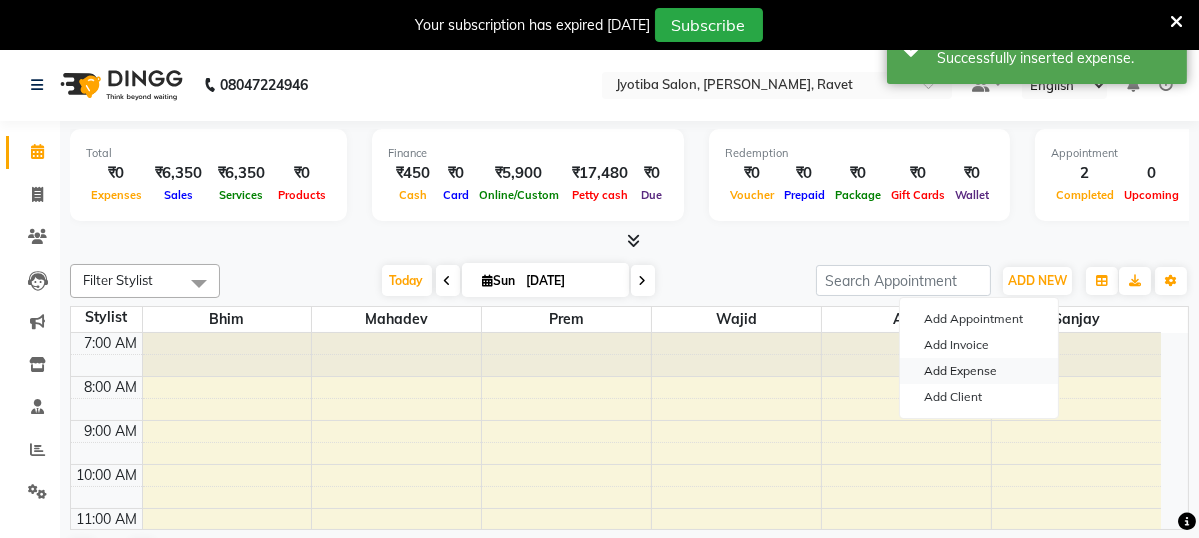 select on "1" 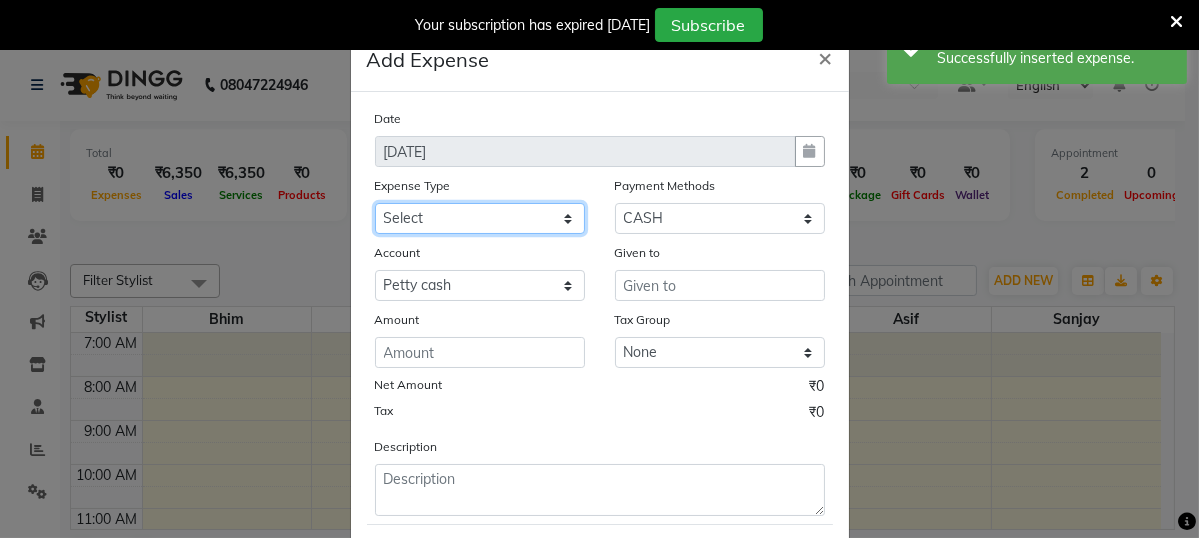 click on "Select Advance salary Advance salary ajaj Bank charges Car maintenance  Cash transfer to bank Cash transfer to hub Client Snacks Clinical charges Equipment Fuel Govt fee home Incentive Insurance International purchase Loan Repayment Maintenance Marketing Miscellaneous MRA Other Over times Pantry Product Rent Salary shop shop Staff Snacks Tax Tea & Refreshment TIP Utilities Wifi recharge" 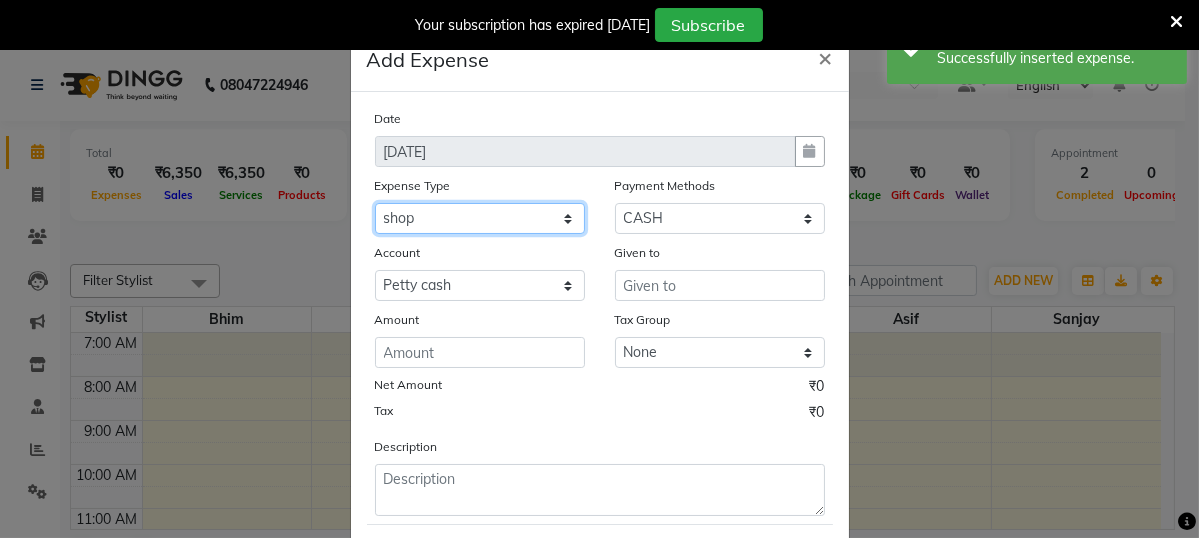 click on "Select Advance salary Advance salary ajaj Bank charges Car maintenance  Cash transfer to bank Cash transfer to hub Client Snacks Clinical charges Equipment Fuel Govt fee home Incentive Insurance International purchase Loan Repayment Maintenance Marketing Miscellaneous MRA Other Over times Pantry Product Rent Salary shop shop Staff Snacks Tax Tea & Refreshment TIP Utilities Wifi recharge" 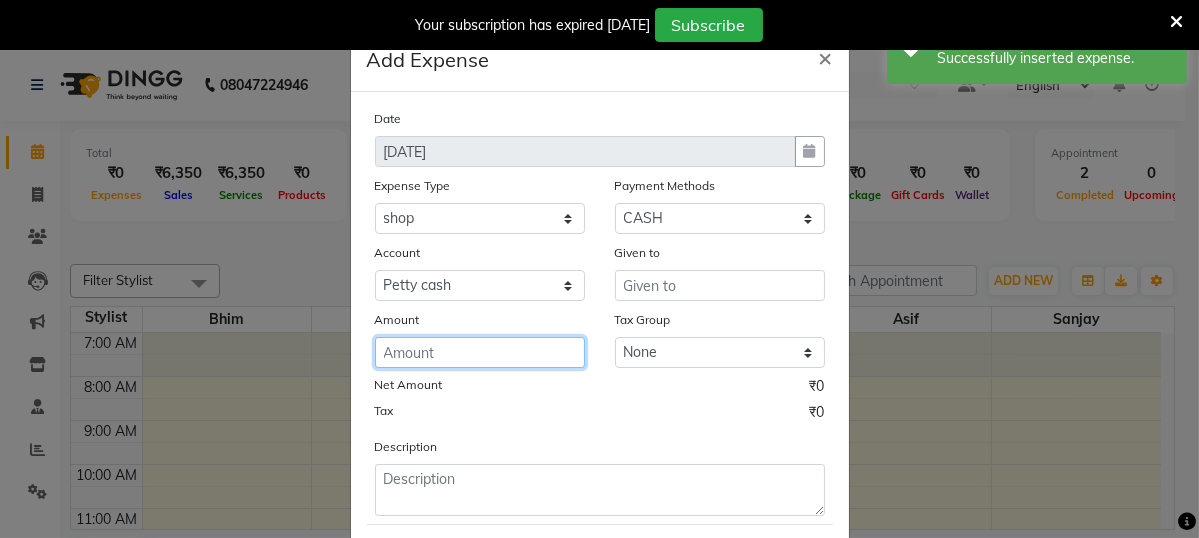 click 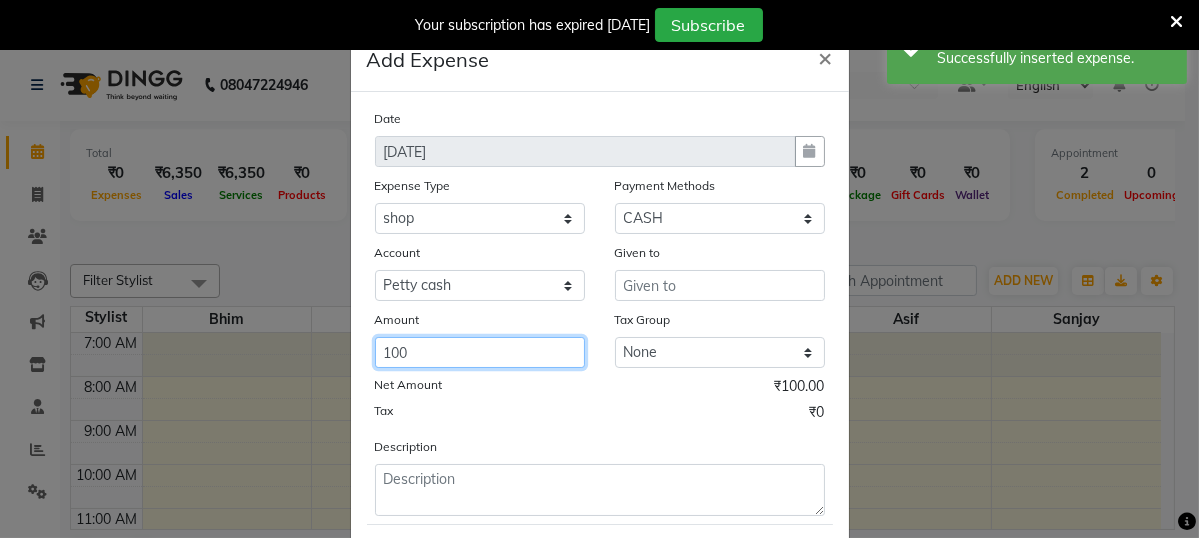 type on "100" 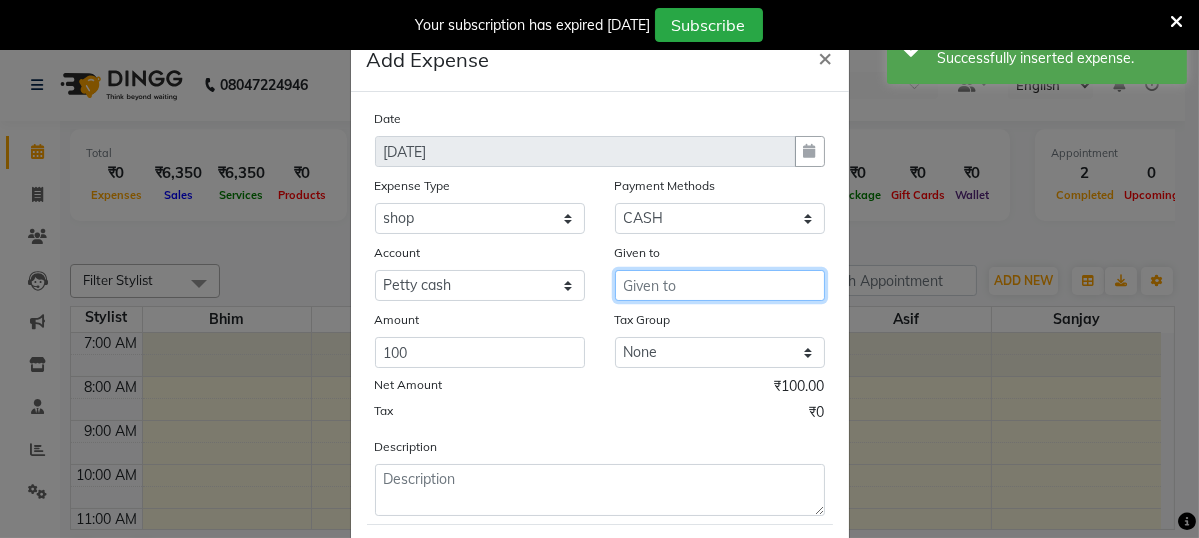 click at bounding box center (720, 285) 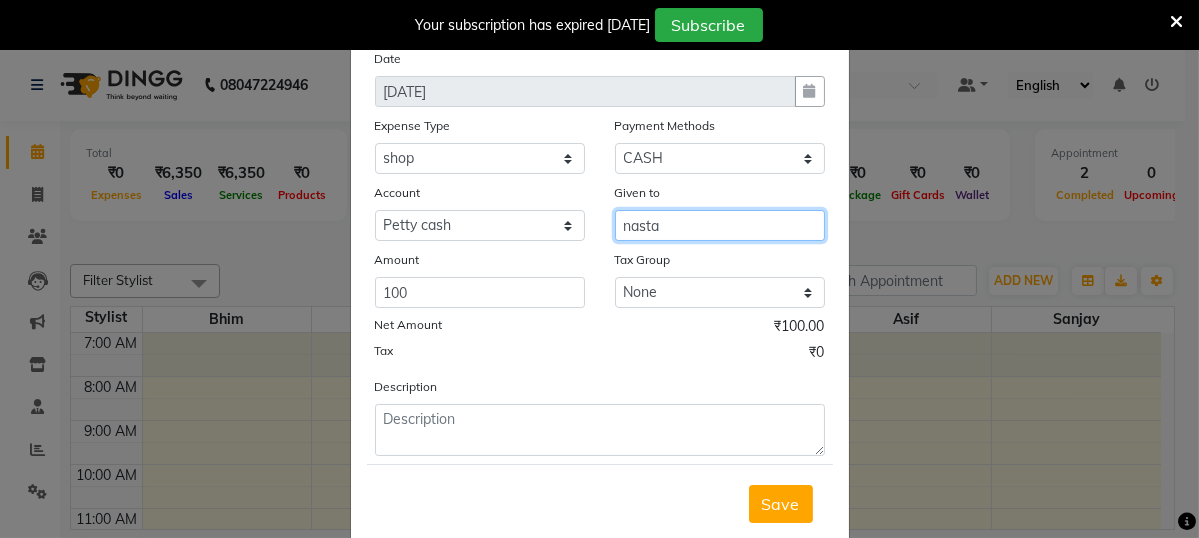 scroll, scrollTop: 108, scrollLeft: 0, axis: vertical 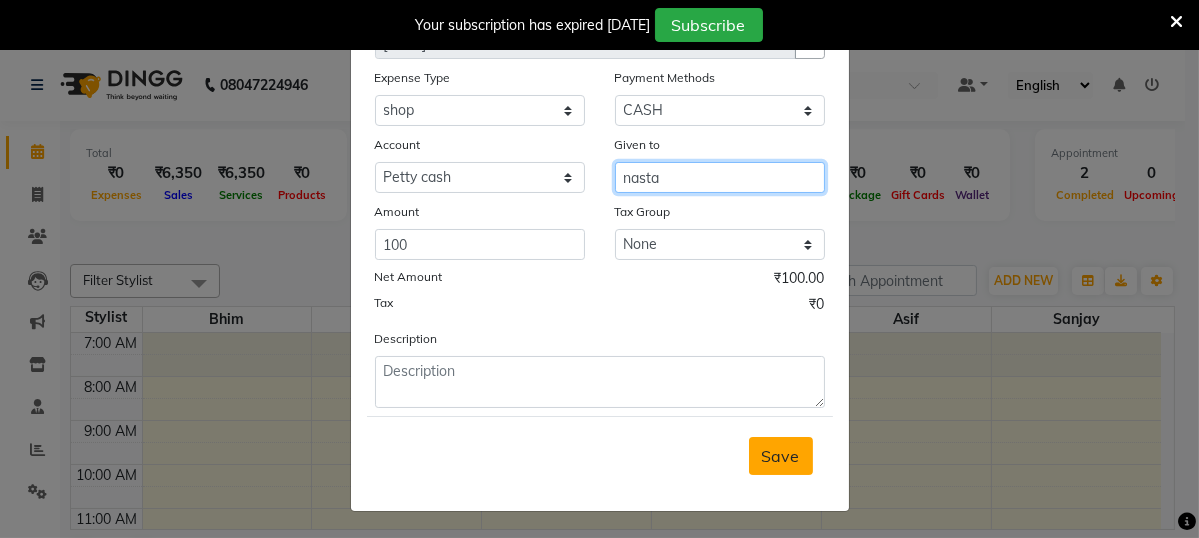 type on "nasta" 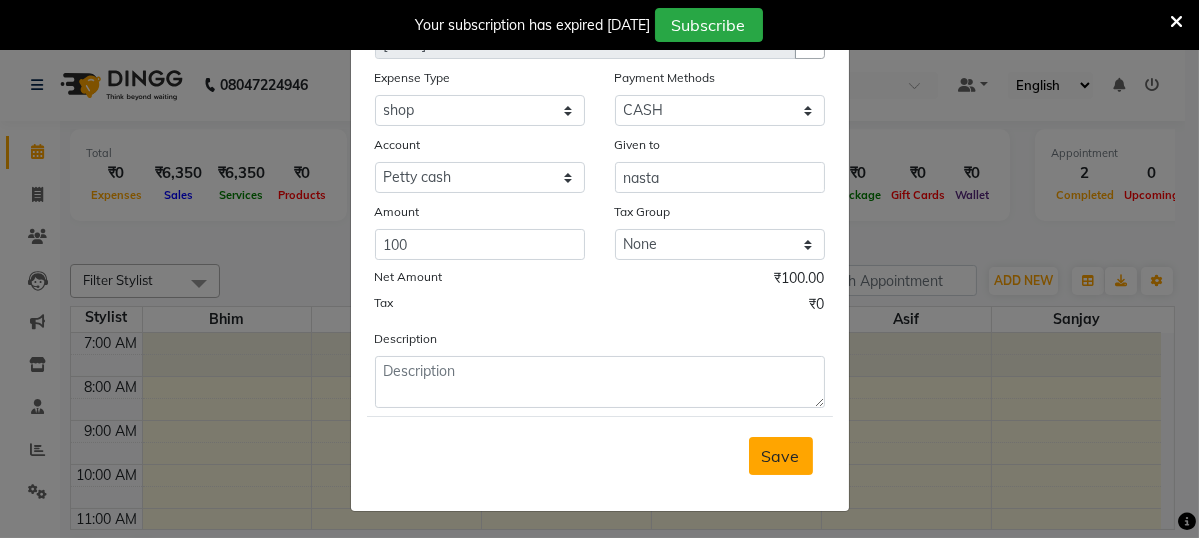 click on "Save" at bounding box center (781, 456) 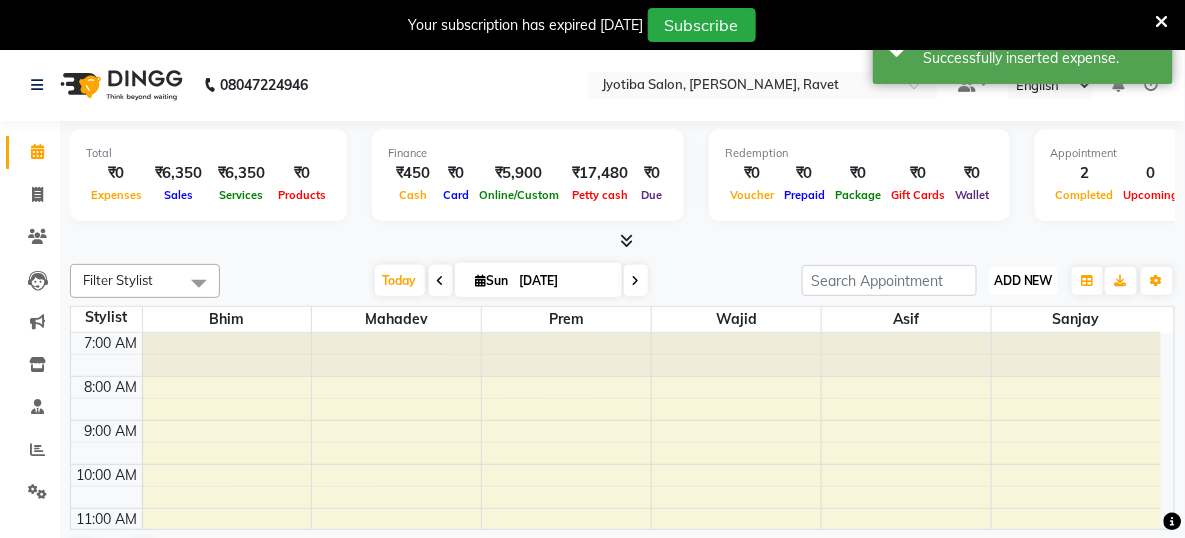 click on "ADD NEW" at bounding box center (1023, 280) 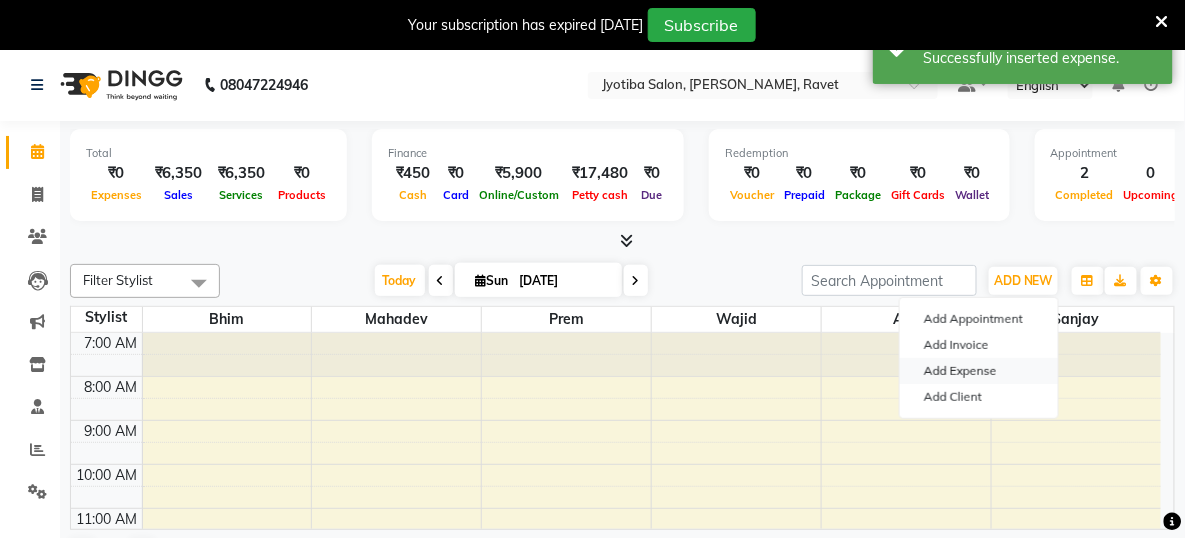 click on "Add Expense" at bounding box center (979, 371) 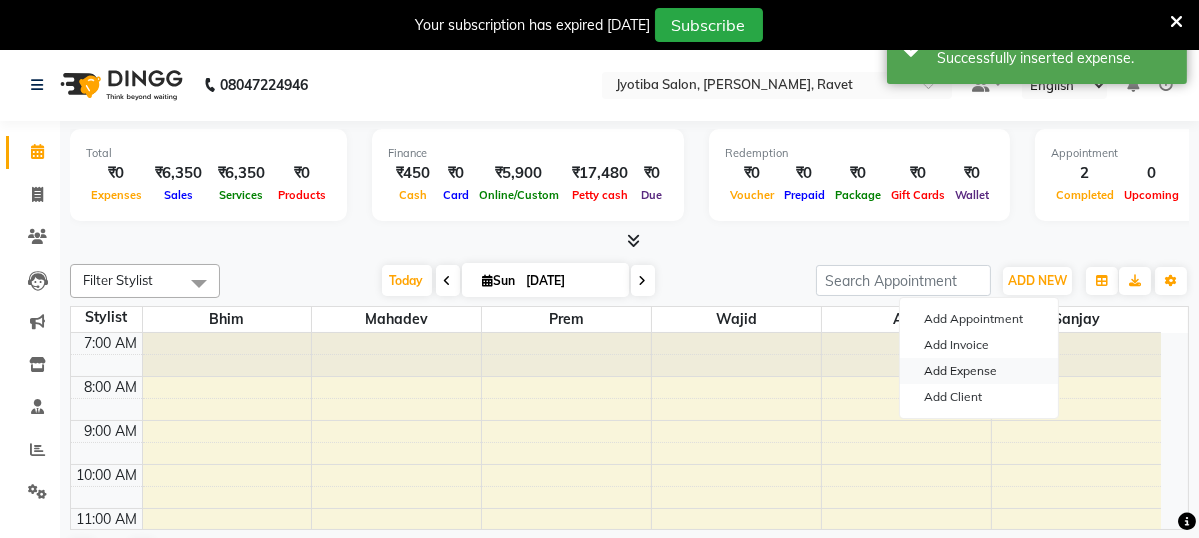 select on "1" 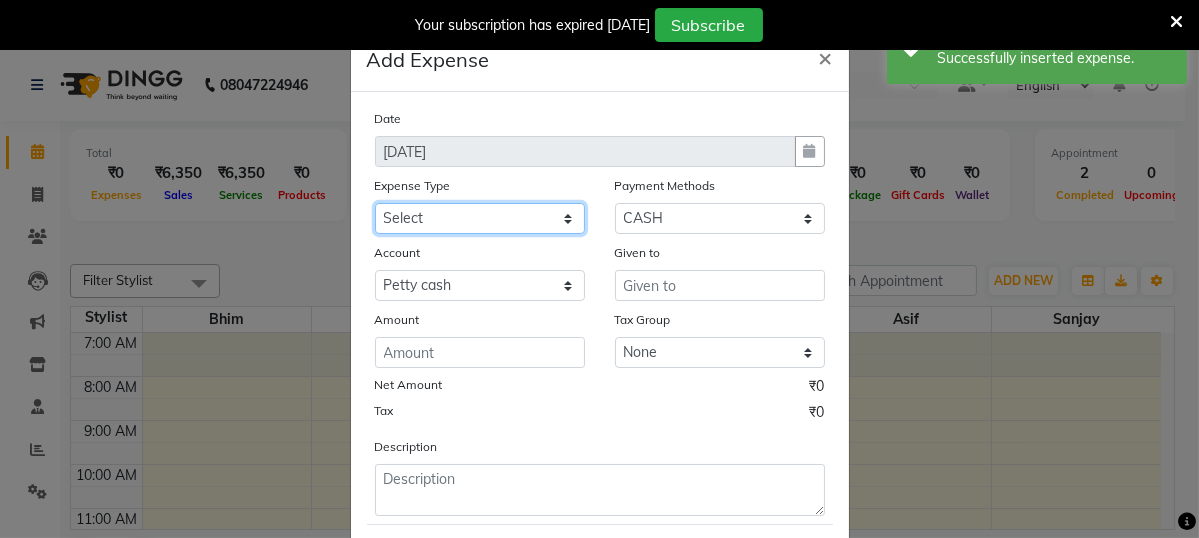 click on "Select Advance salary Advance salary ajaj Bank charges Car maintenance  Cash transfer to bank Cash transfer to hub Client Snacks Clinical charges Equipment Fuel Govt fee home Incentive Insurance International purchase Loan Repayment Maintenance Marketing Miscellaneous MRA Other Over times Pantry Product Rent Salary shop shop Staff Snacks Tax Tea & Refreshment TIP Utilities Wifi recharge" 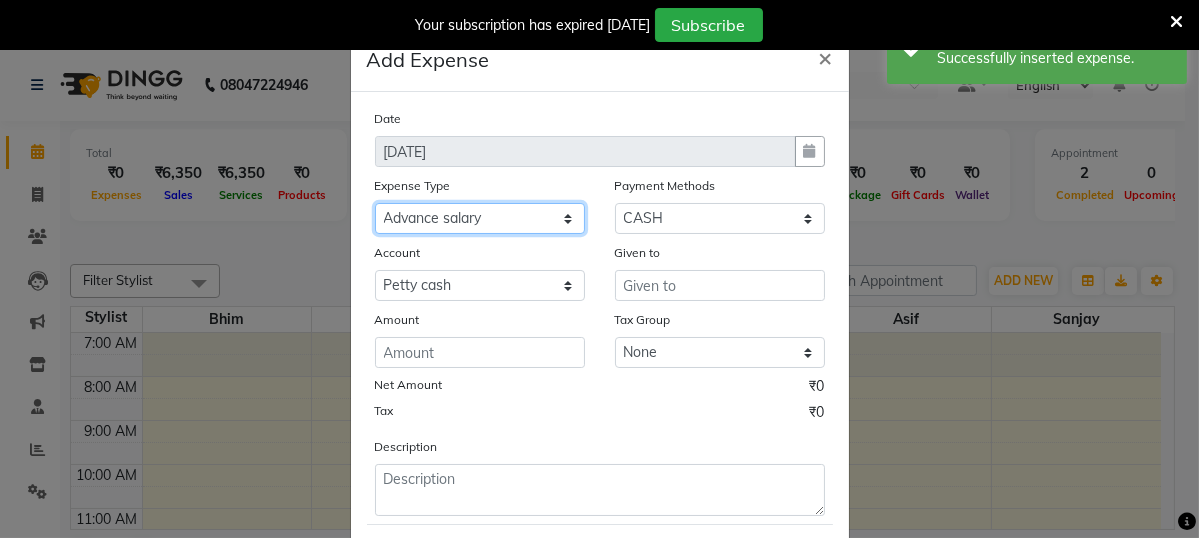 click on "Select Advance salary Advance salary ajaj Bank charges Car maintenance  Cash transfer to bank Cash transfer to hub Client Snacks Clinical charges Equipment Fuel Govt fee home Incentive Insurance International purchase Loan Repayment Maintenance Marketing Miscellaneous MRA Other Over times Pantry Product Rent Salary shop shop Staff Snacks Tax Tea & Refreshment TIP Utilities Wifi recharge" 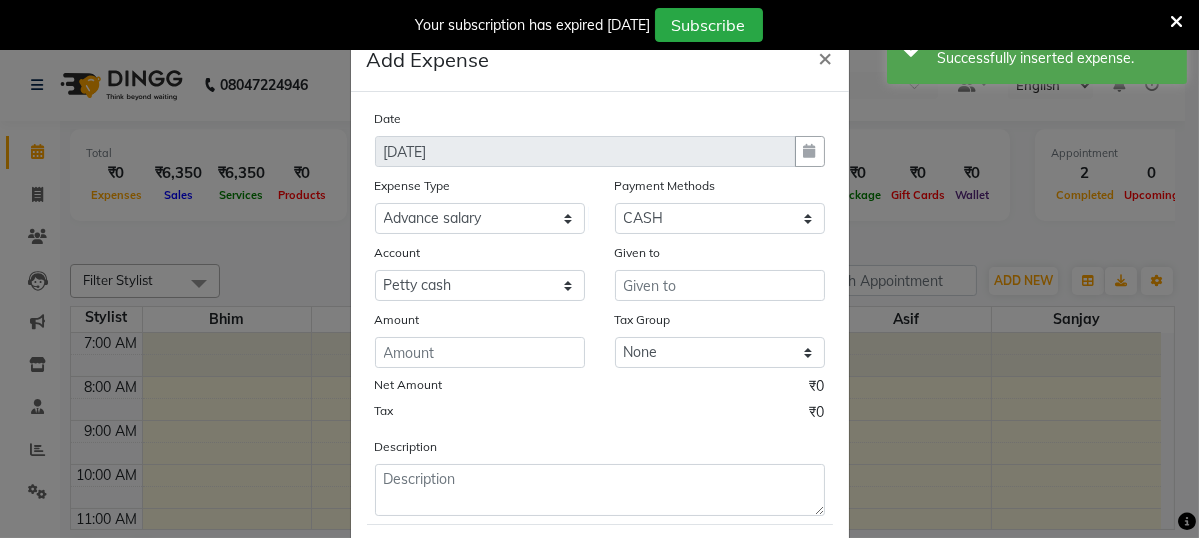 click on "Expense Type" 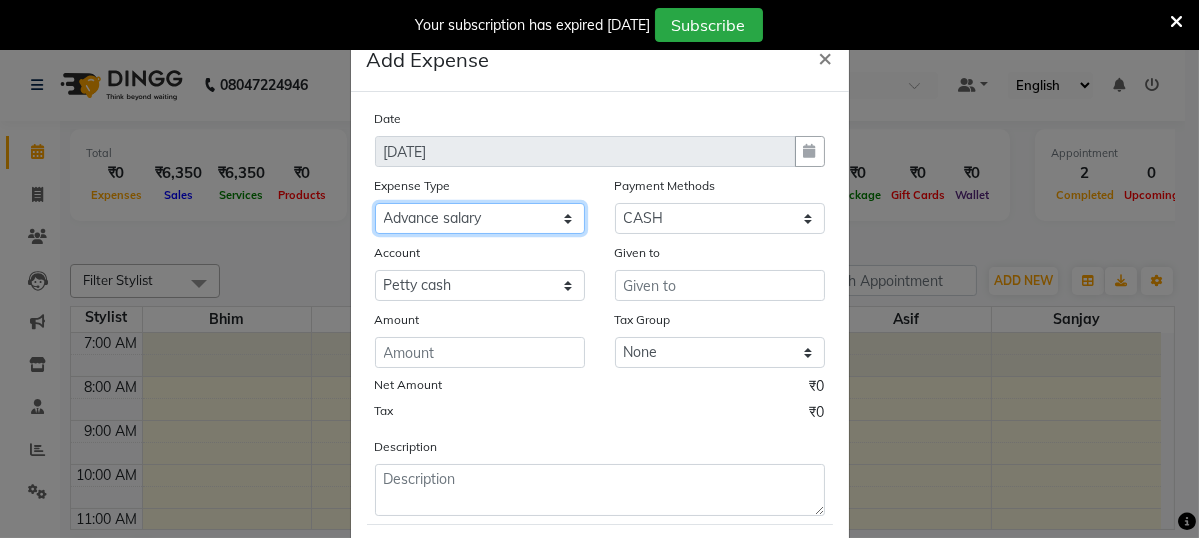 click on "Select Advance salary Advance salary ajaj Bank charges Car maintenance  Cash transfer to bank Cash transfer to hub Client Snacks Clinical charges Equipment Fuel Govt fee home Incentive Insurance International purchase Loan Repayment Maintenance Marketing Miscellaneous MRA Other Over times Pantry Product Rent Salary shop shop Staff Snacks Tax Tea & Refreshment TIP Utilities Wifi recharge" 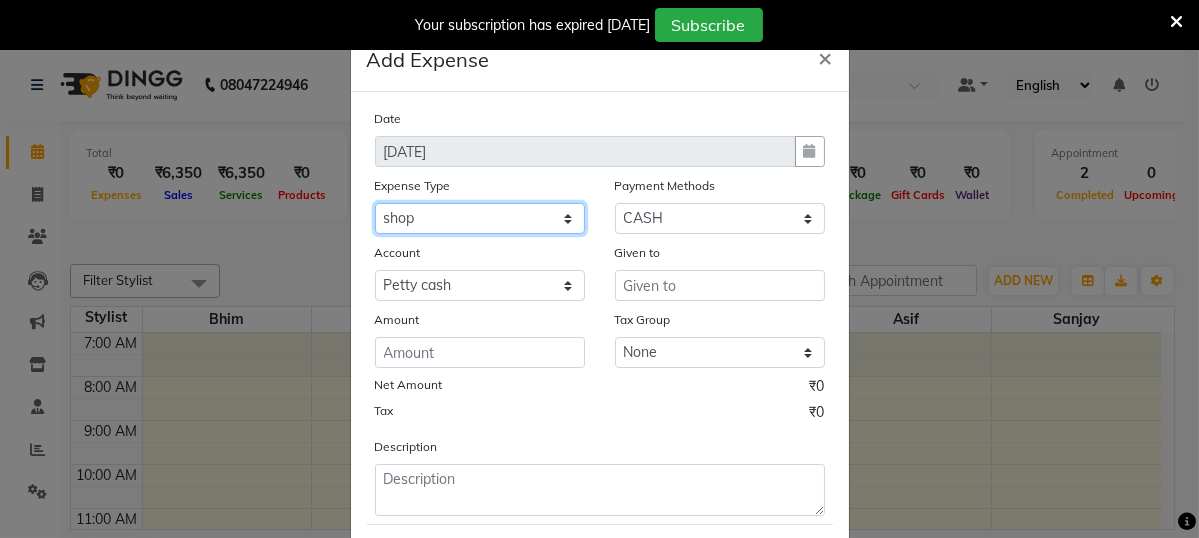 click on "Select Advance salary Advance salary ajaj Bank charges Car maintenance  Cash transfer to bank Cash transfer to hub Client Snacks Clinical charges Equipment Fuel Govt fee home Incentive Insurance International purchase Loan Repayment Maintenance Marketing Miscellaneous MRA Other Over times Pantry Product Rent Salary shop shop Staff Snacks Tax Tea & Refreshment TIP Utilities Wifi recharge" 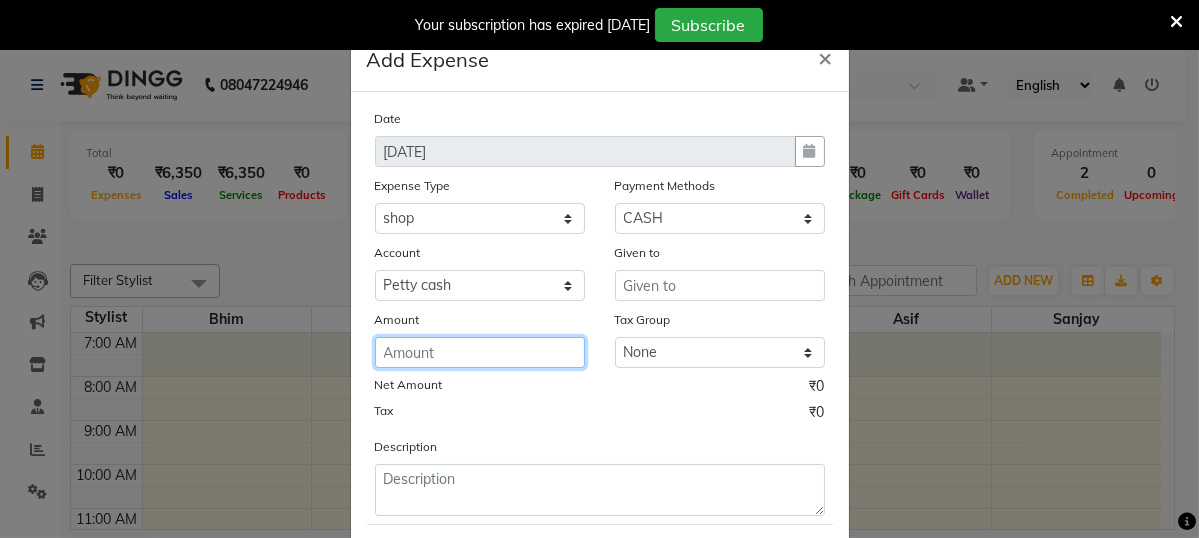 click 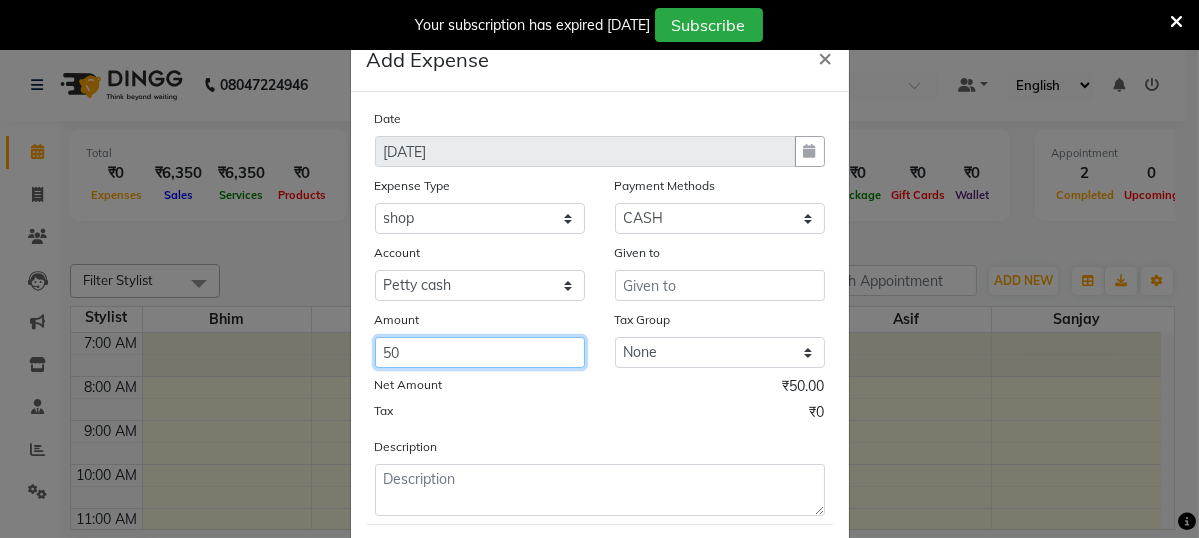type on "50" 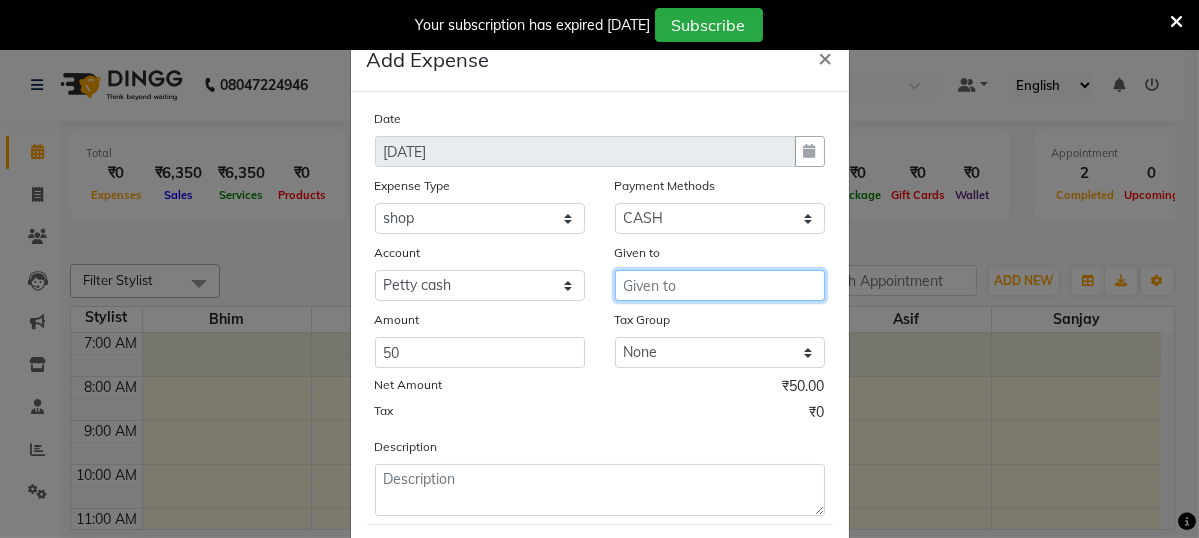 click at bounding box center [720, 285] 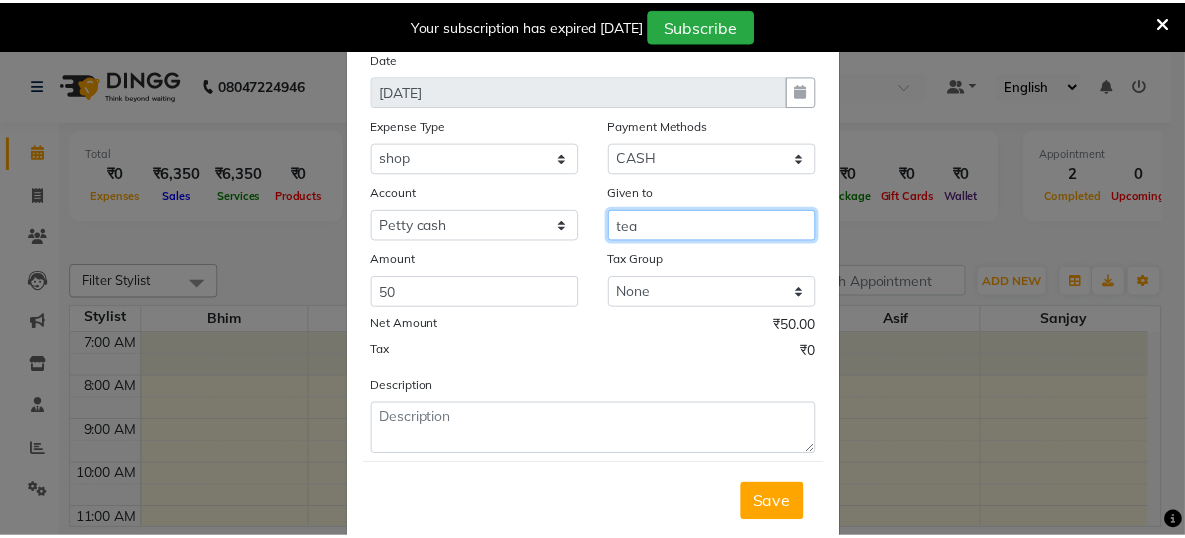 scroll, scrollTop: 108, scrollLeft: 0, axis: vertical 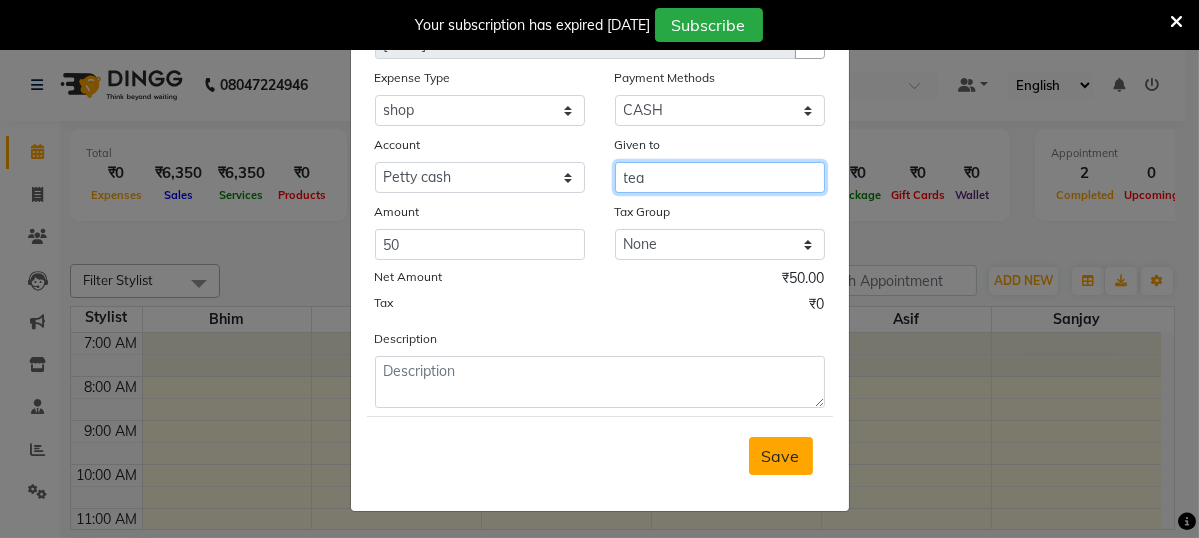 type on "tea" 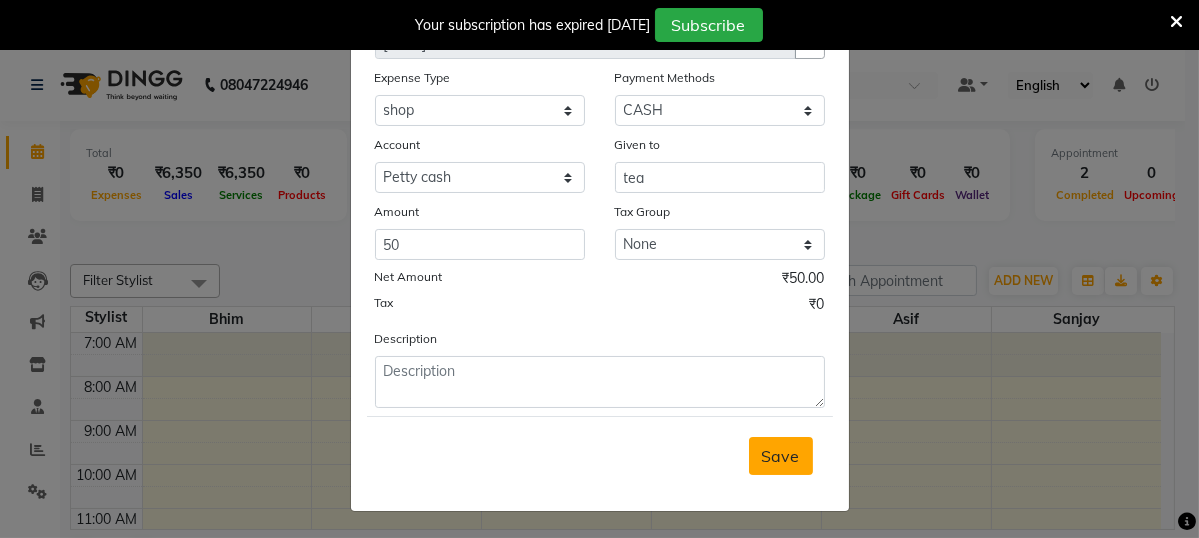 click on "Save" at bounding box center [781, 456] 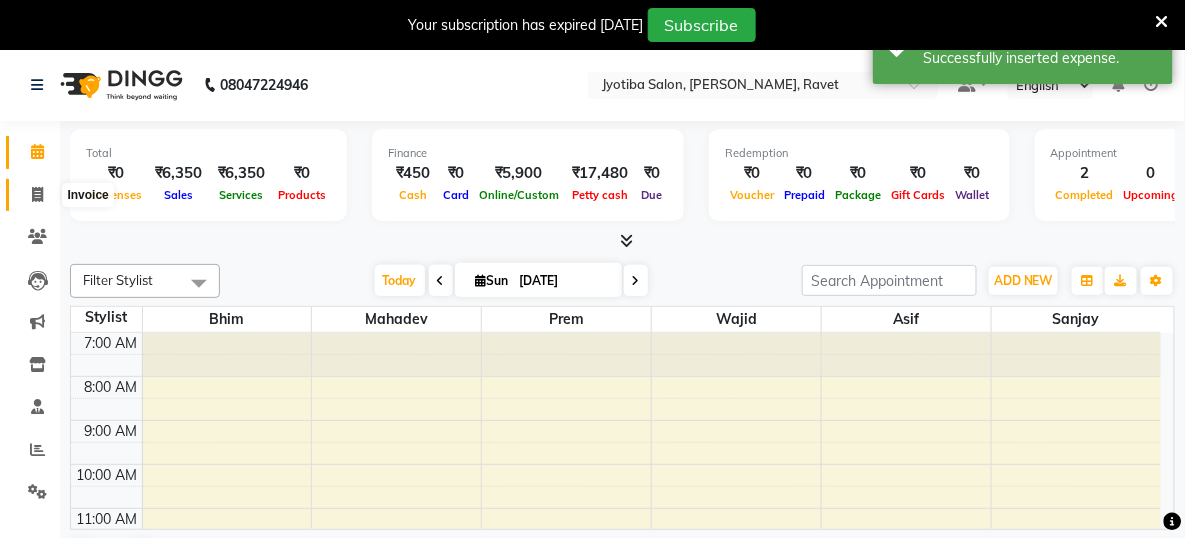 click 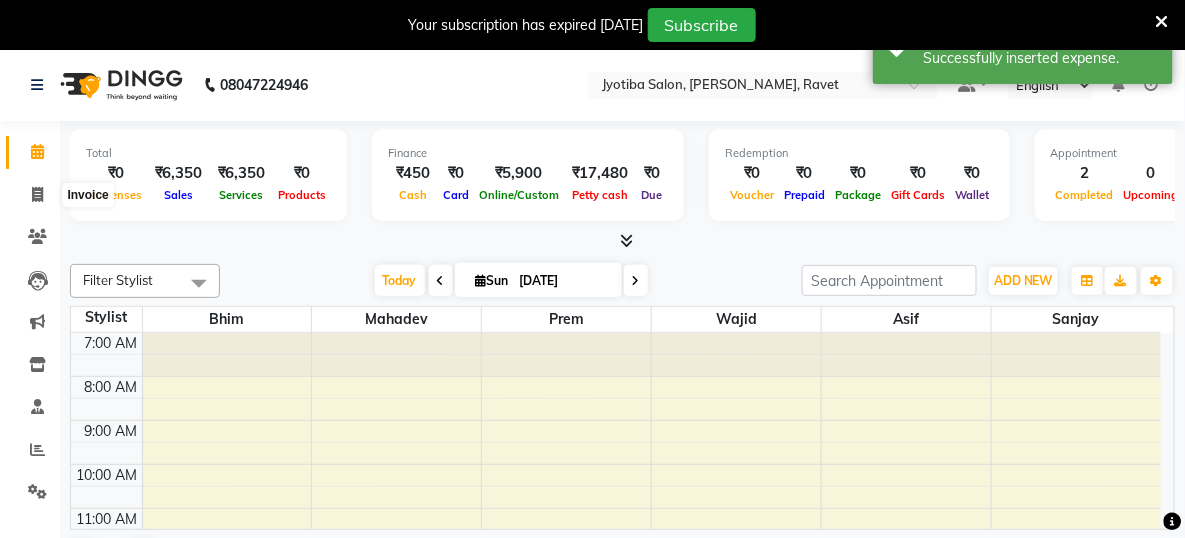 select on "779" 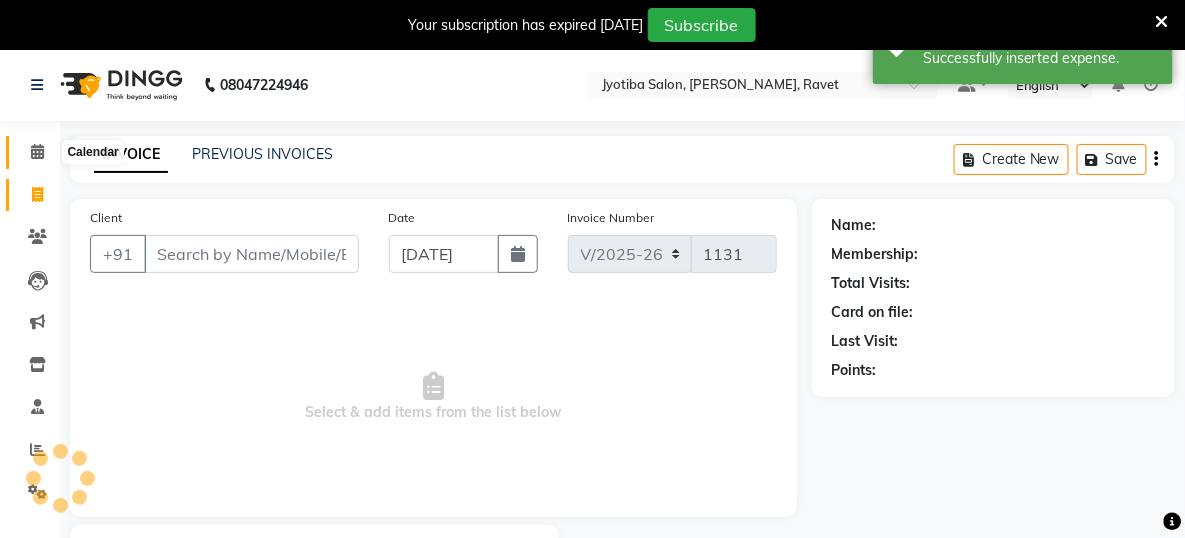 click 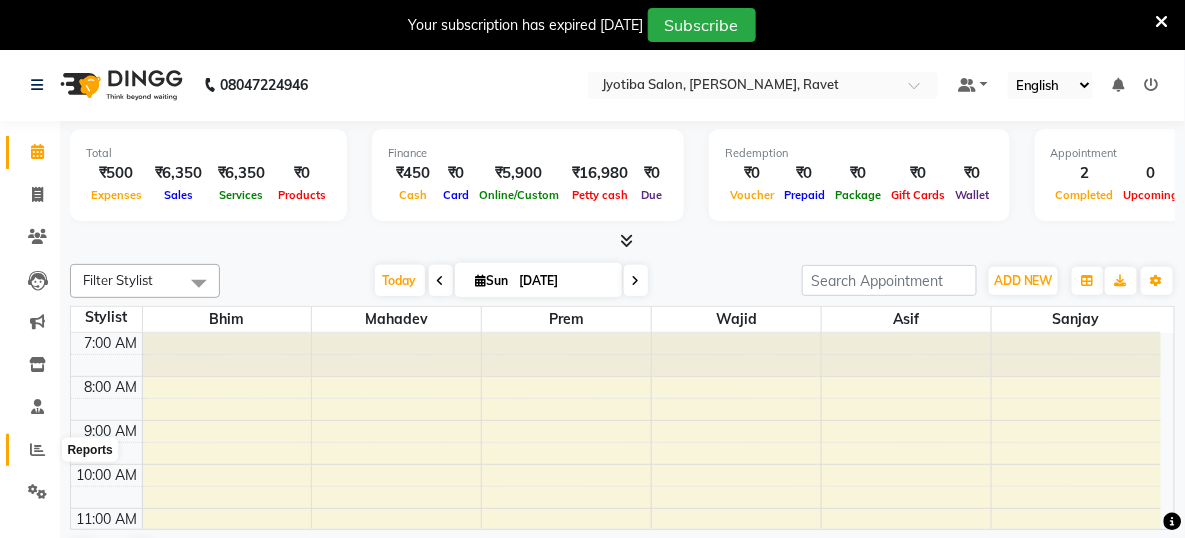 click 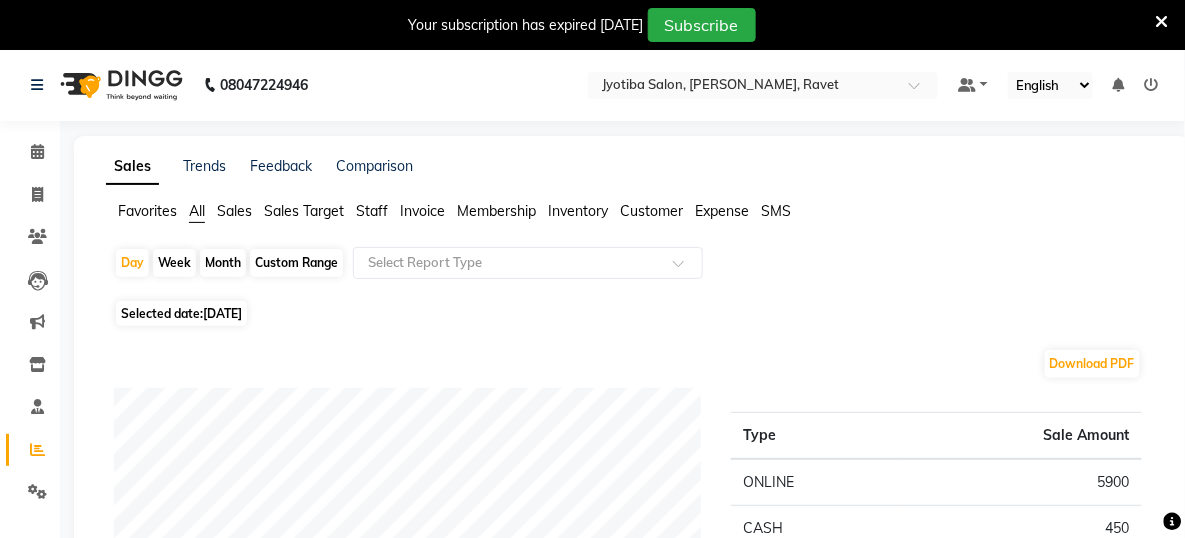 click at bounding box center (60, 478) 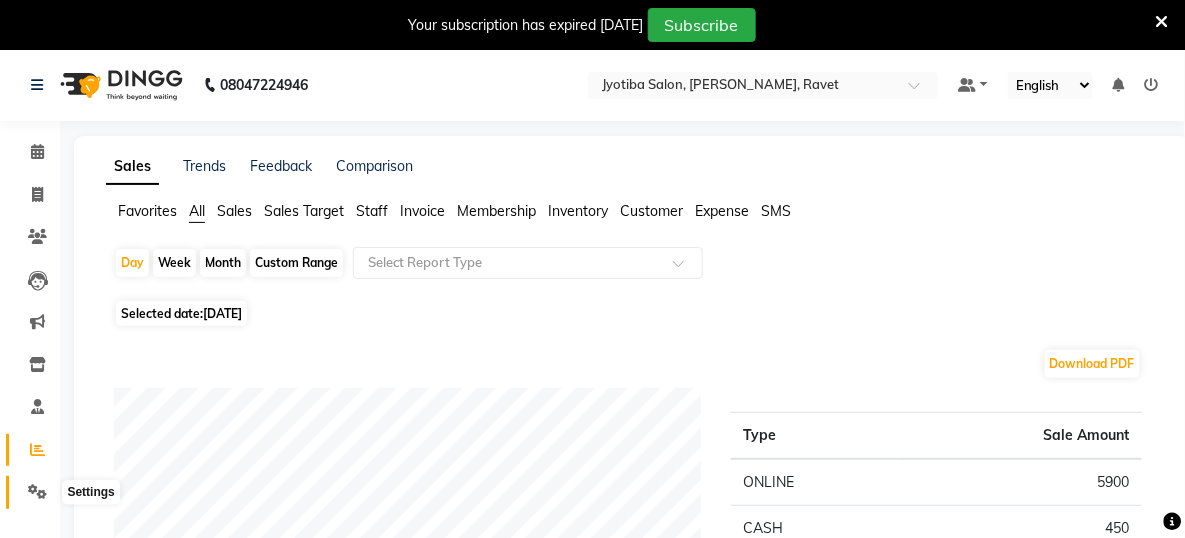 click 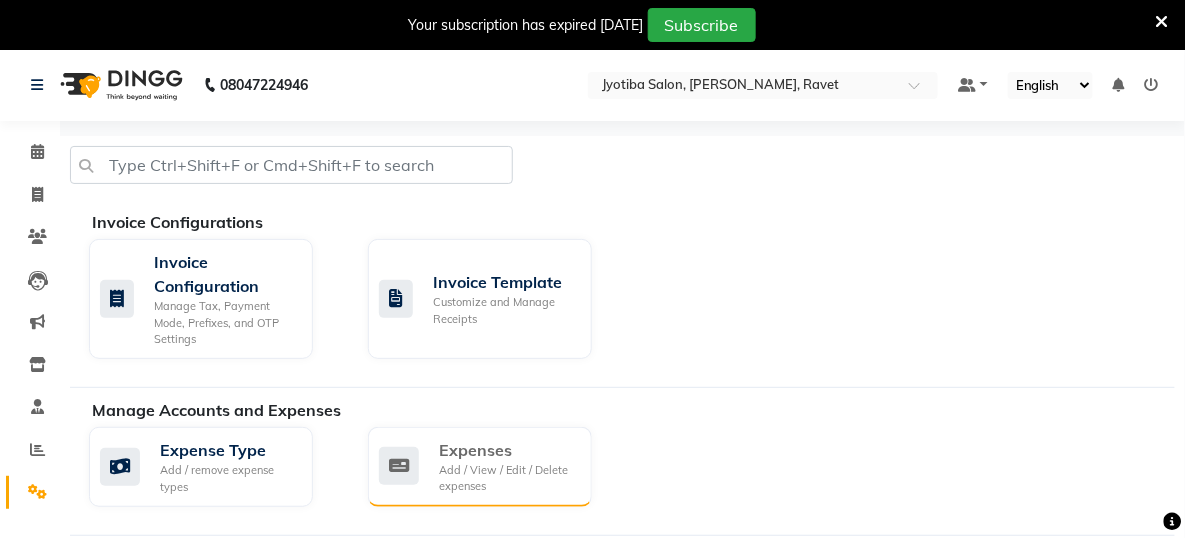 click on "Expenses" 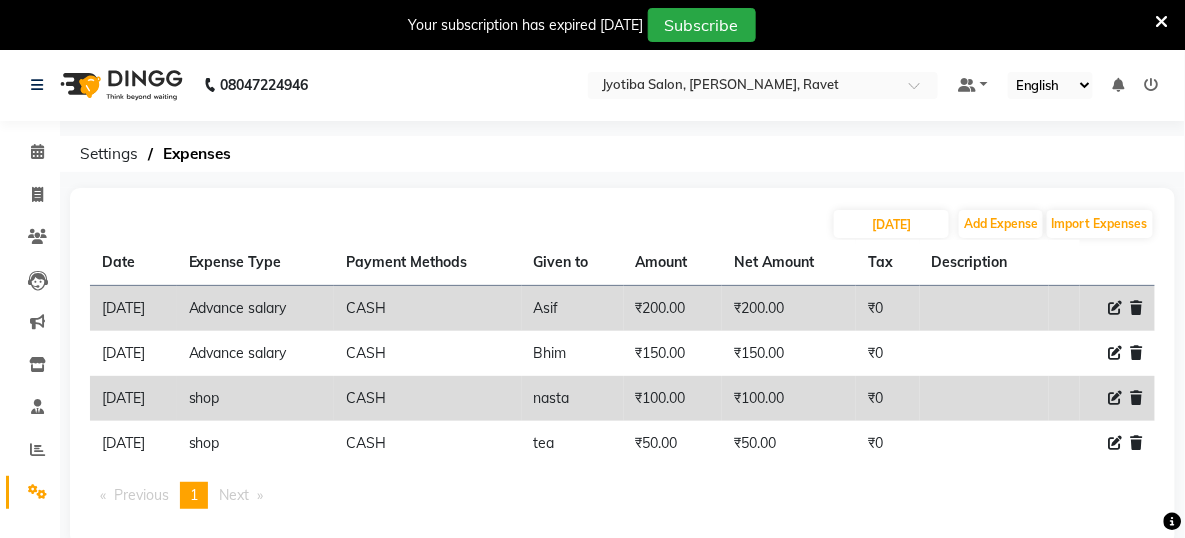 scroll, scrollTop: 48, scrollLeft: 0, axis: vertical 